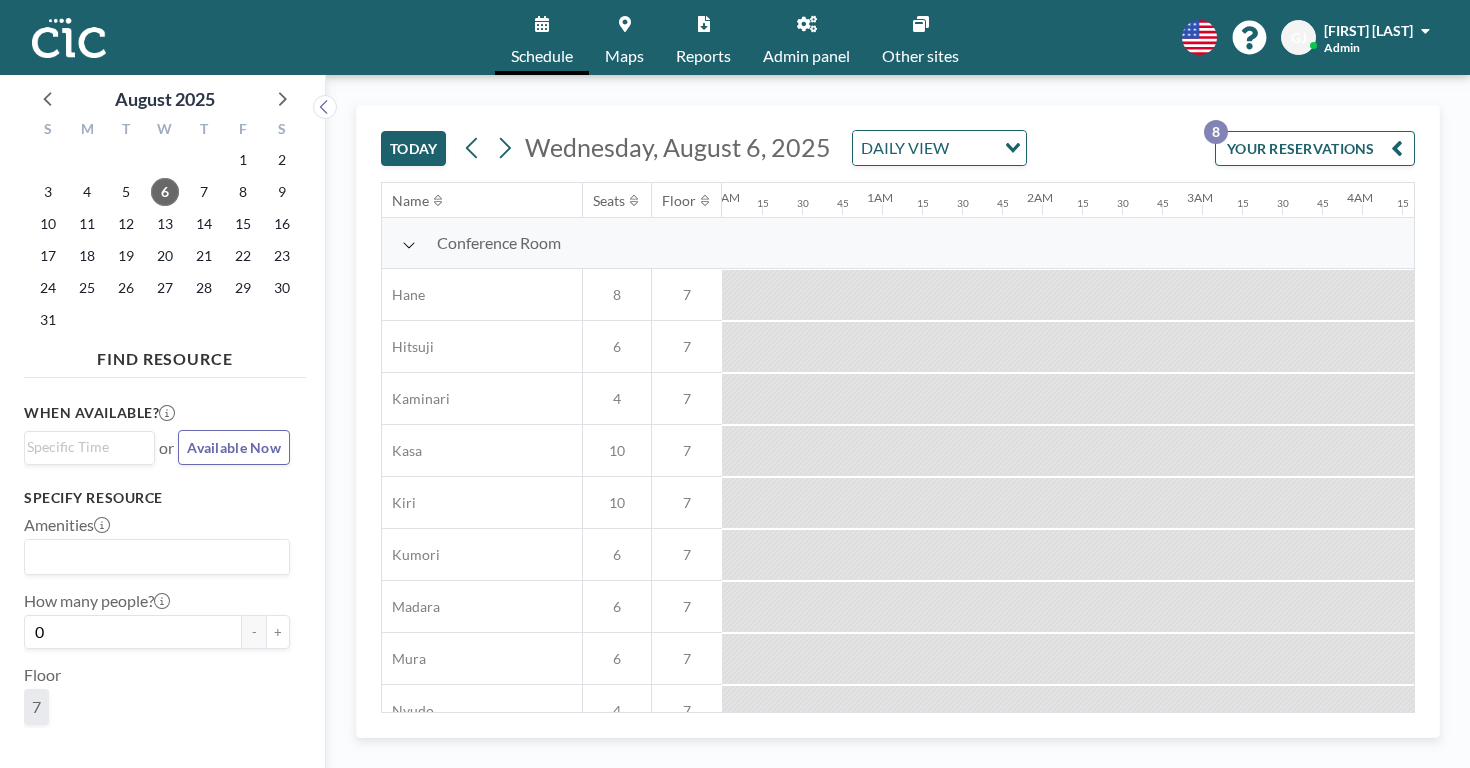 scroll, scrollTop: 0, scrollLeft: 0, axis: both 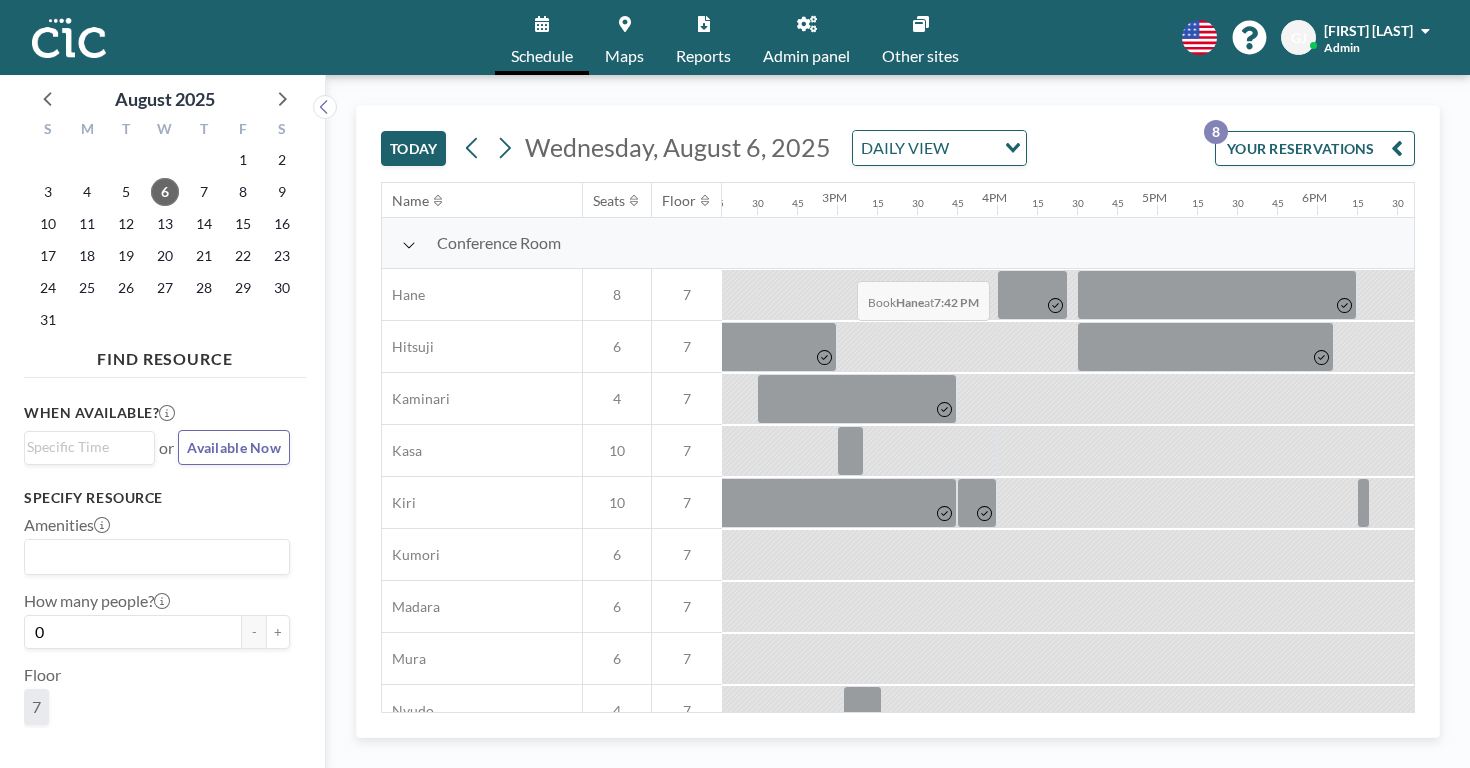 click at bounding box center (1577, 294) 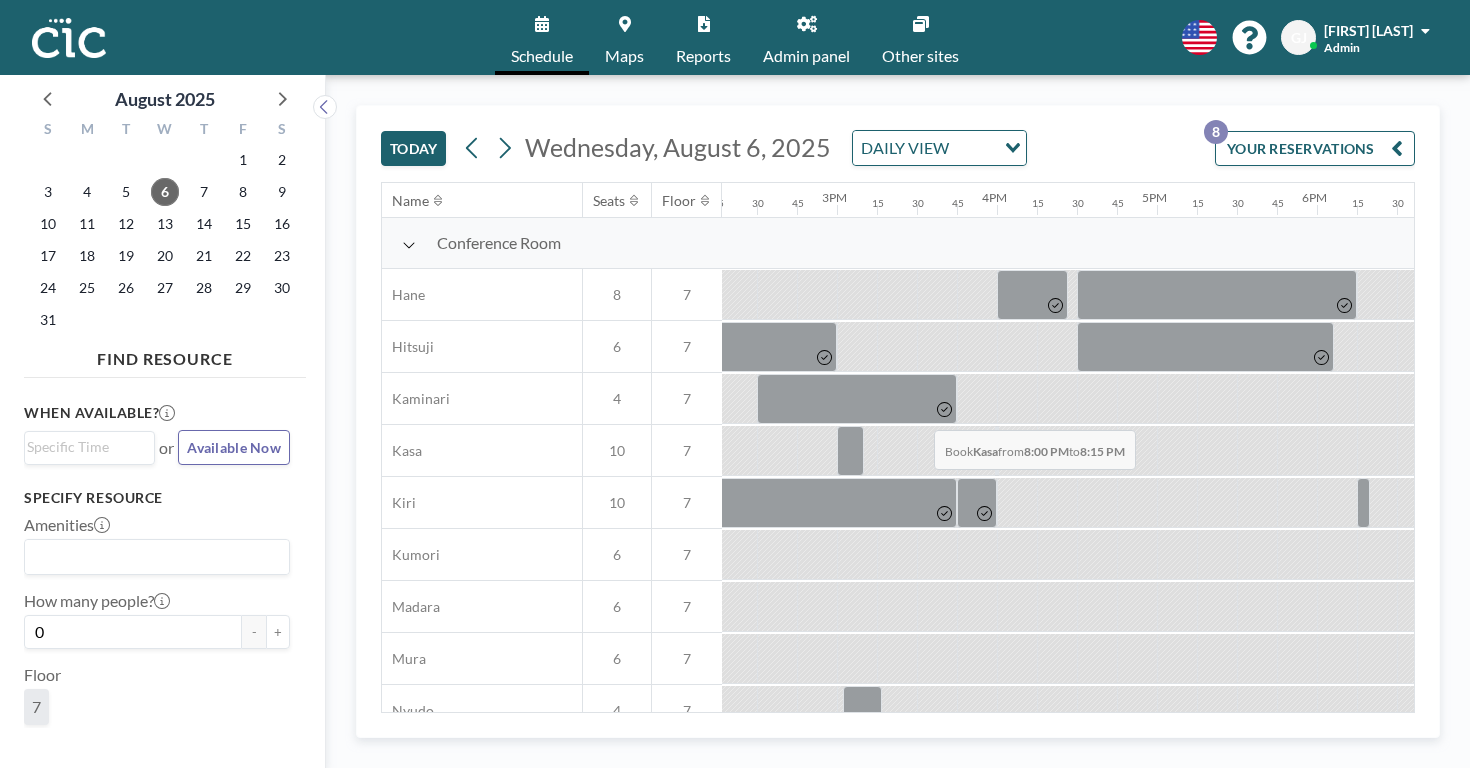 click at bounding box center (1657, 451) 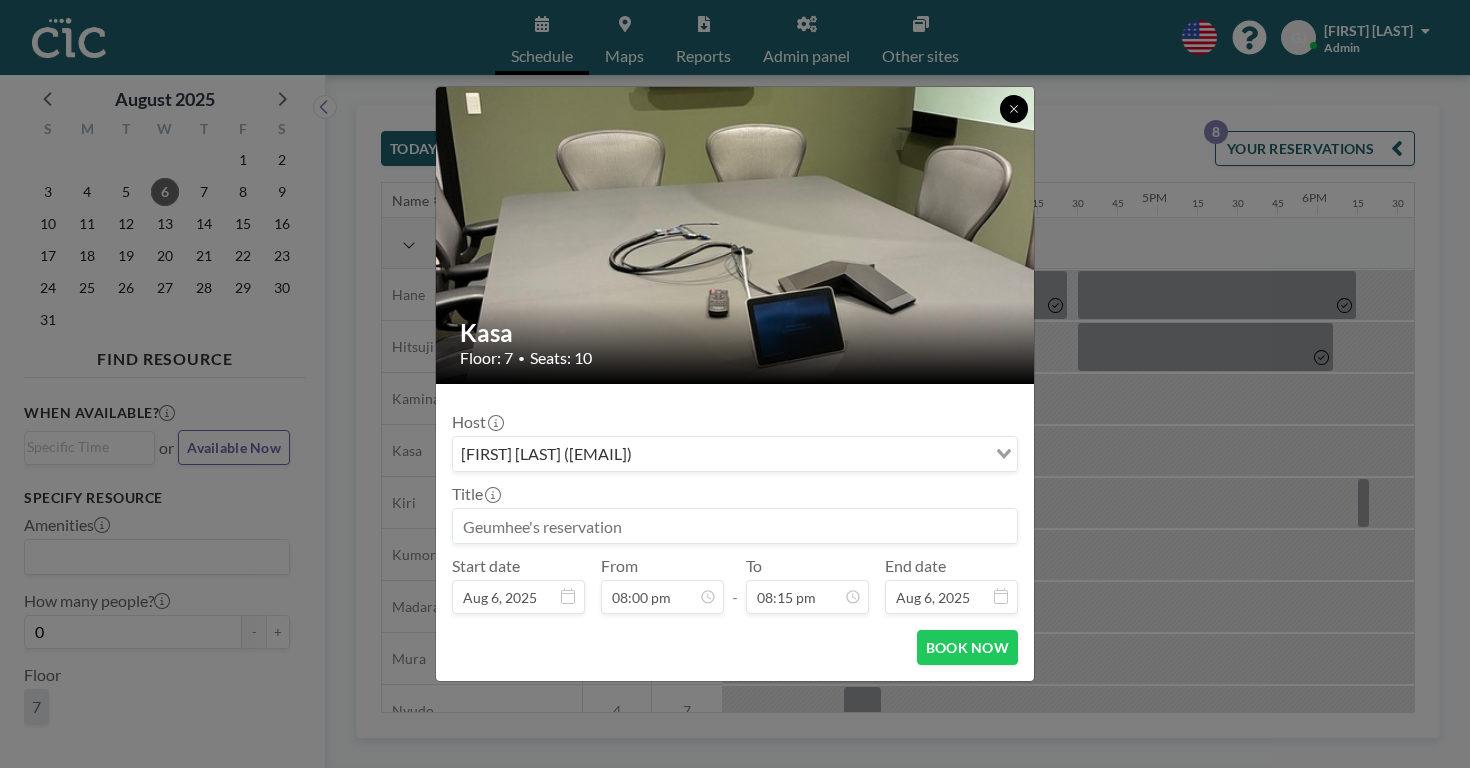 click at bounding box center (1014, 109) 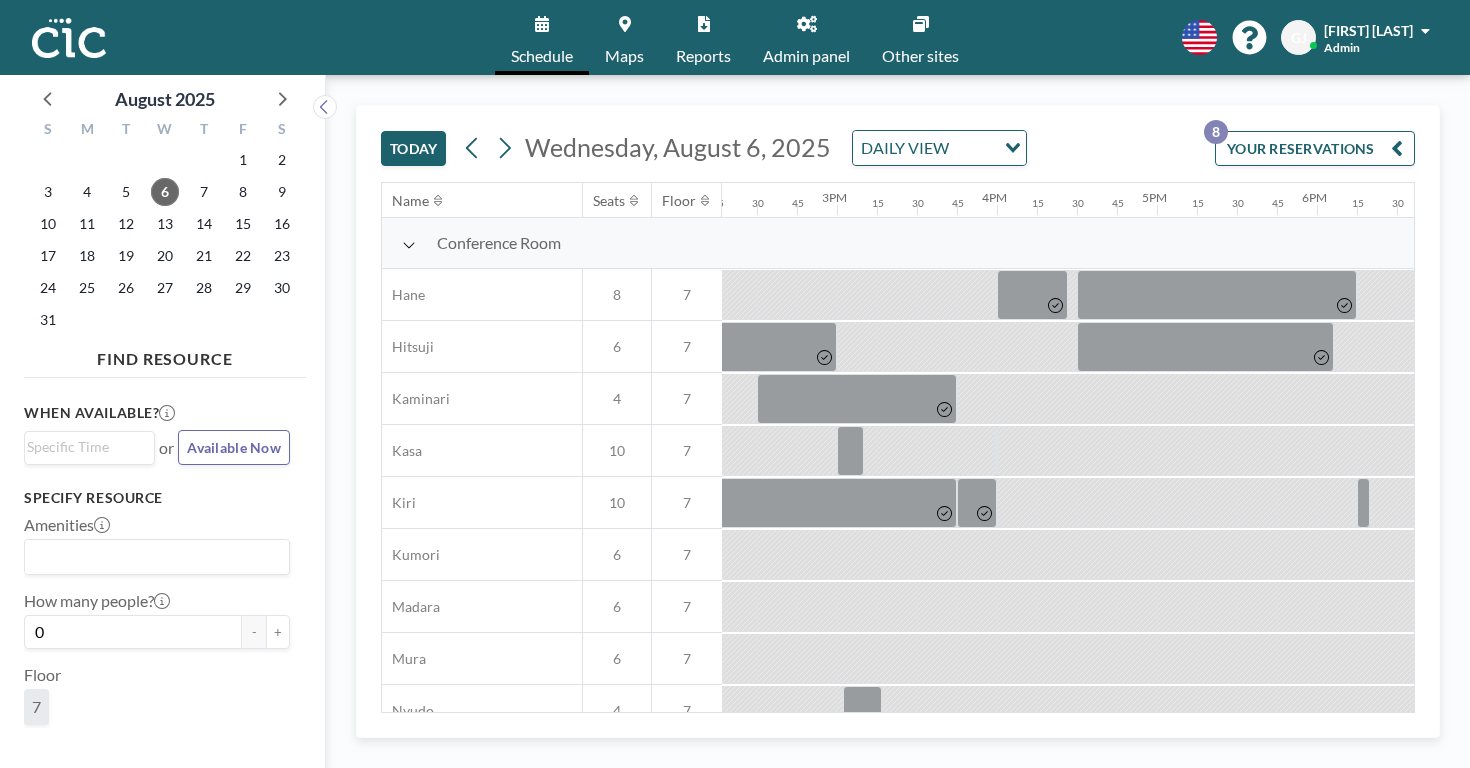 click at bounding box center [1497, 294] 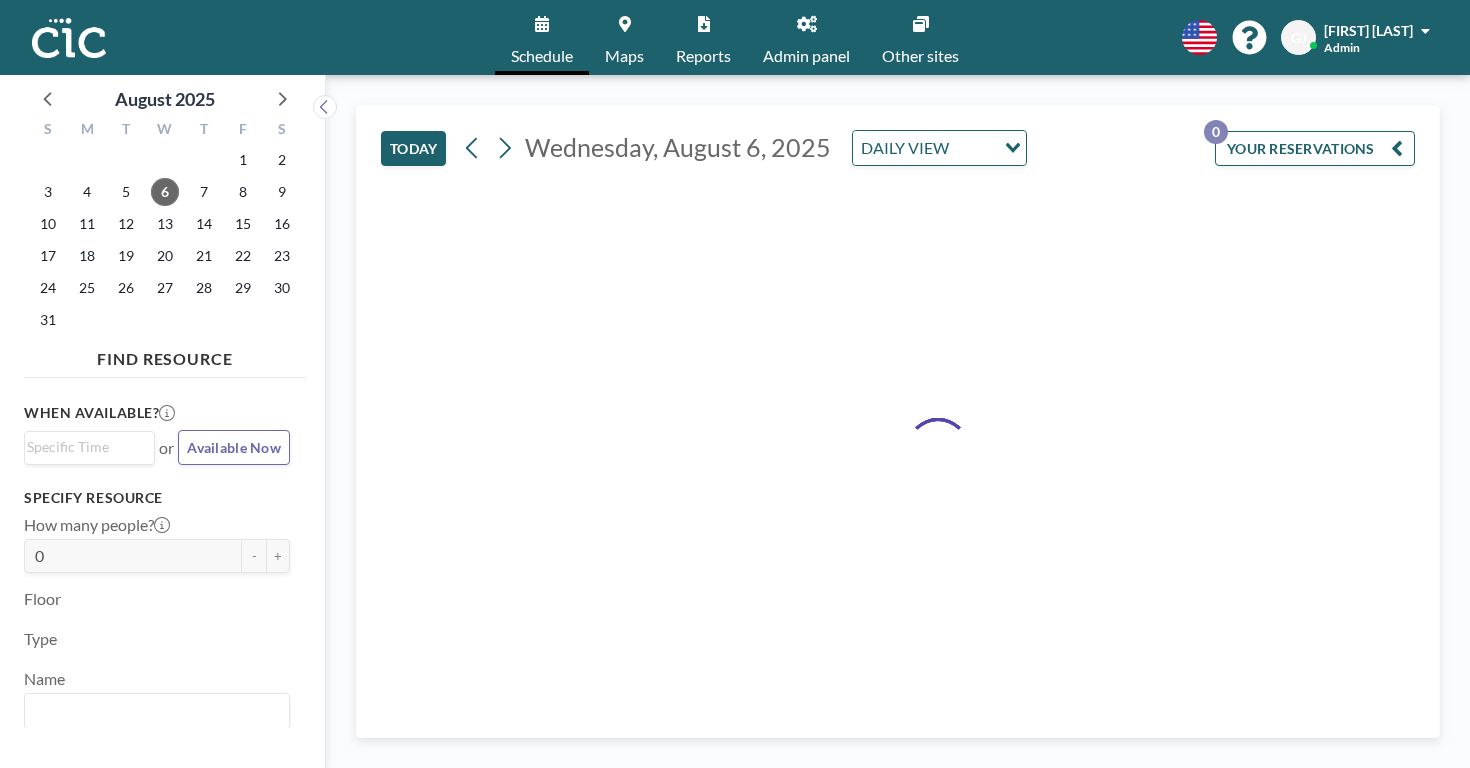 scroll, scrollTop: 0, scrollLeft: 0, axis: both 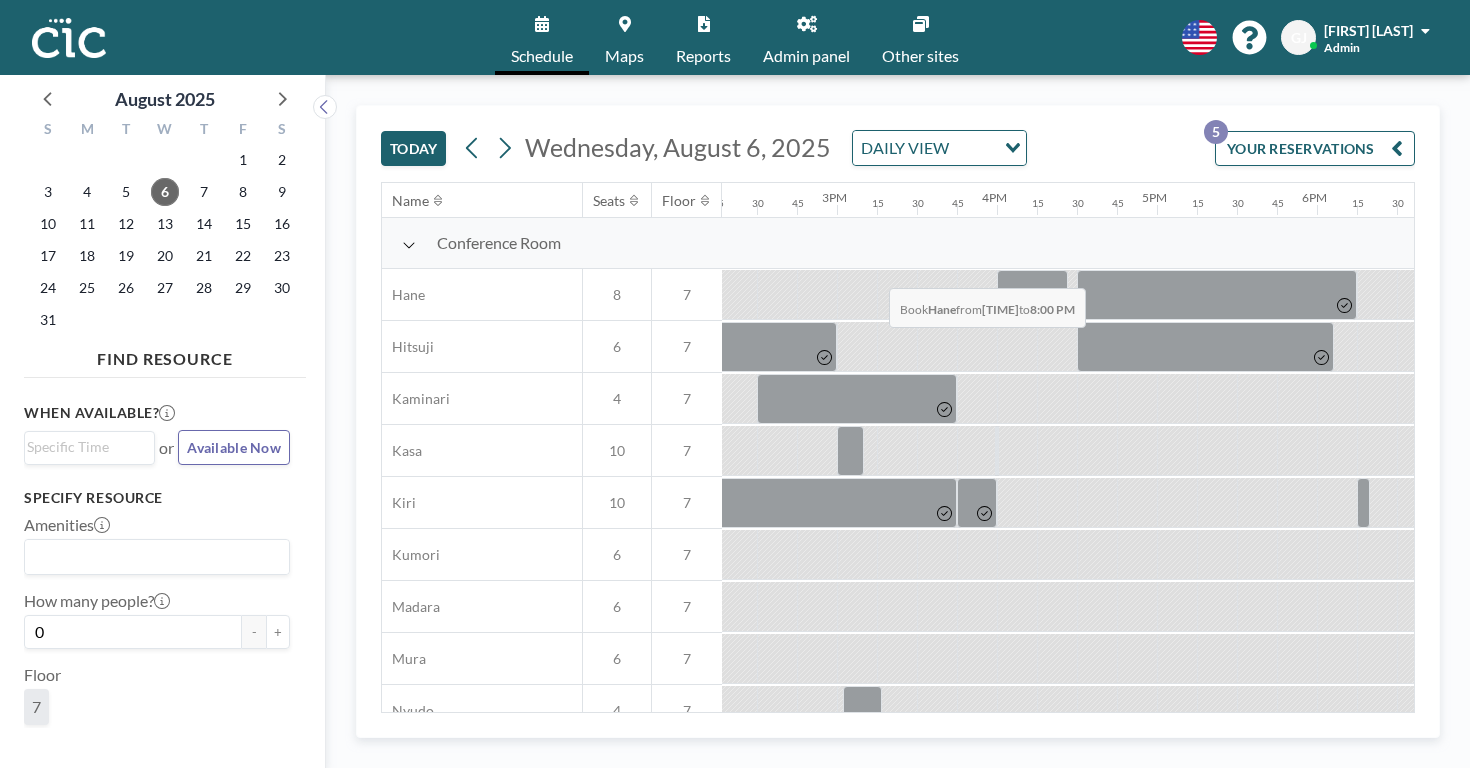 click at bounding box center (1617, 295) 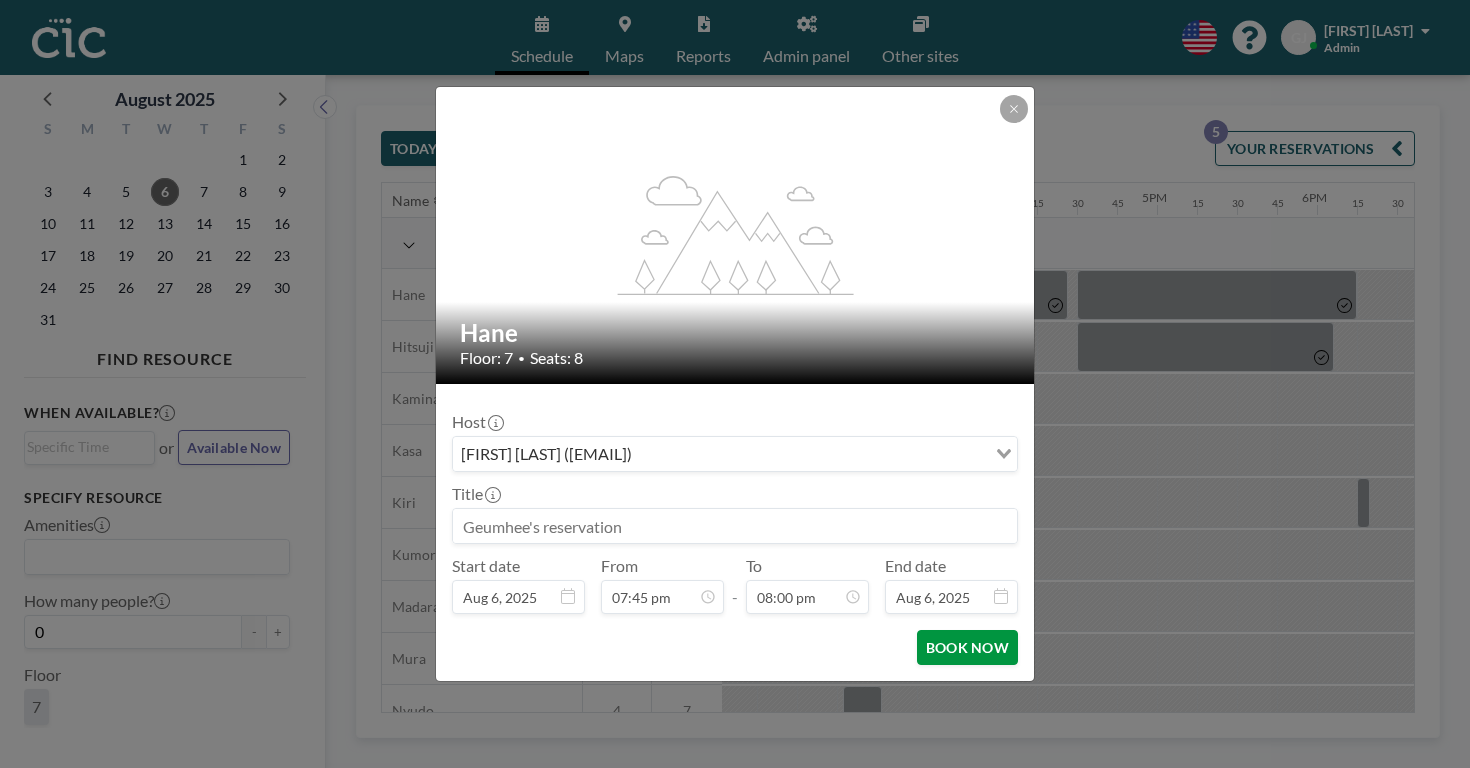 click on "BOOK NOW" at bounding box center (967, 647) 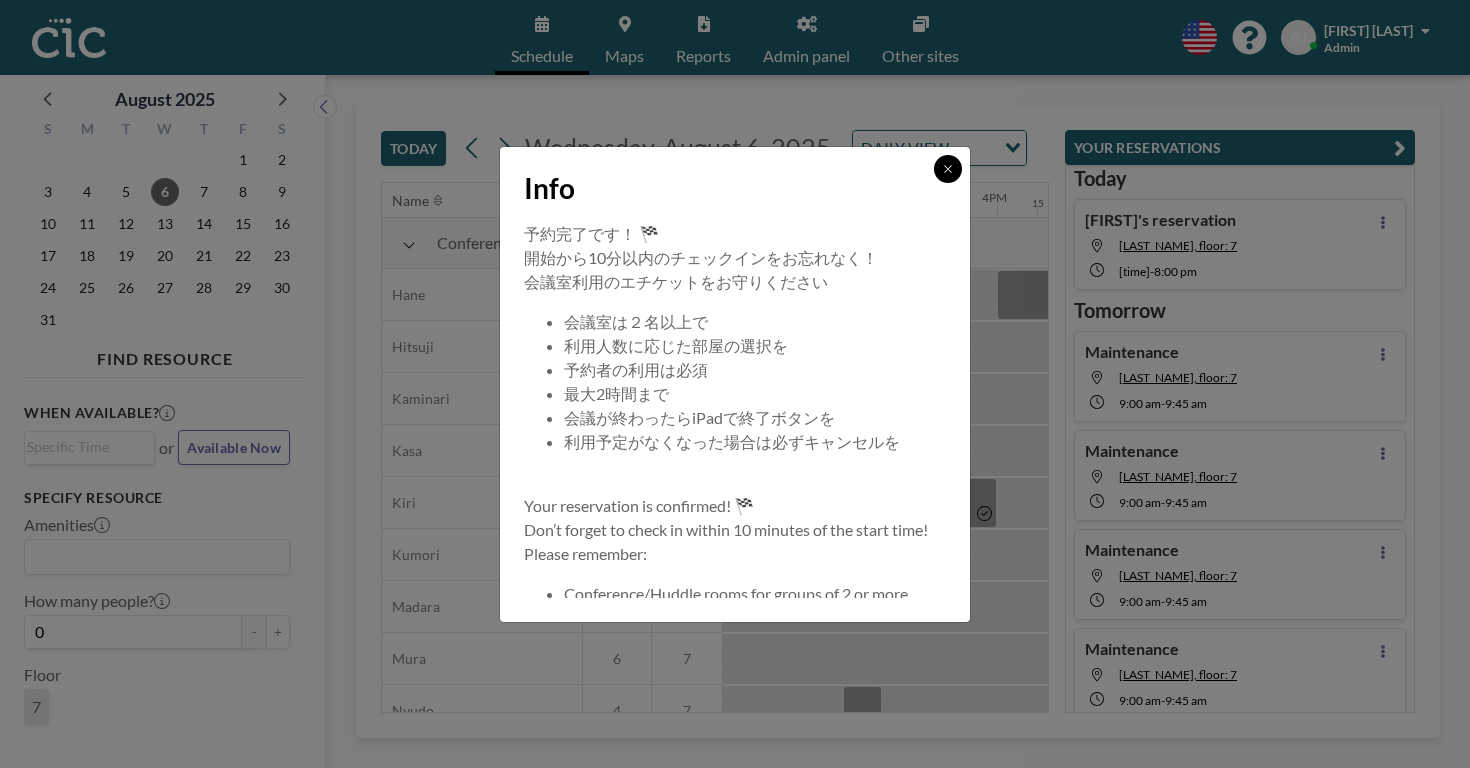 click at bounding box center [948, 169] 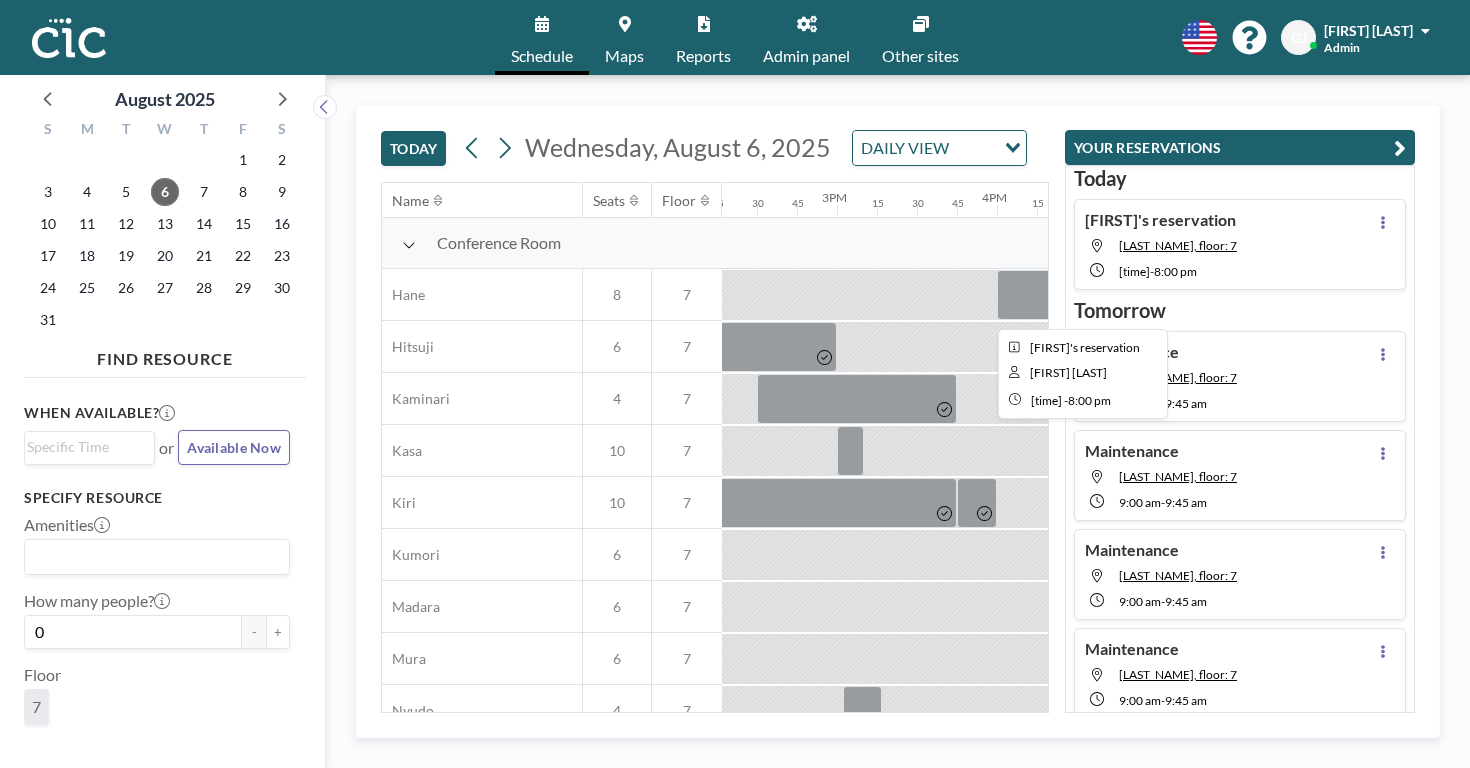 click at bounding box center (1617, 295) 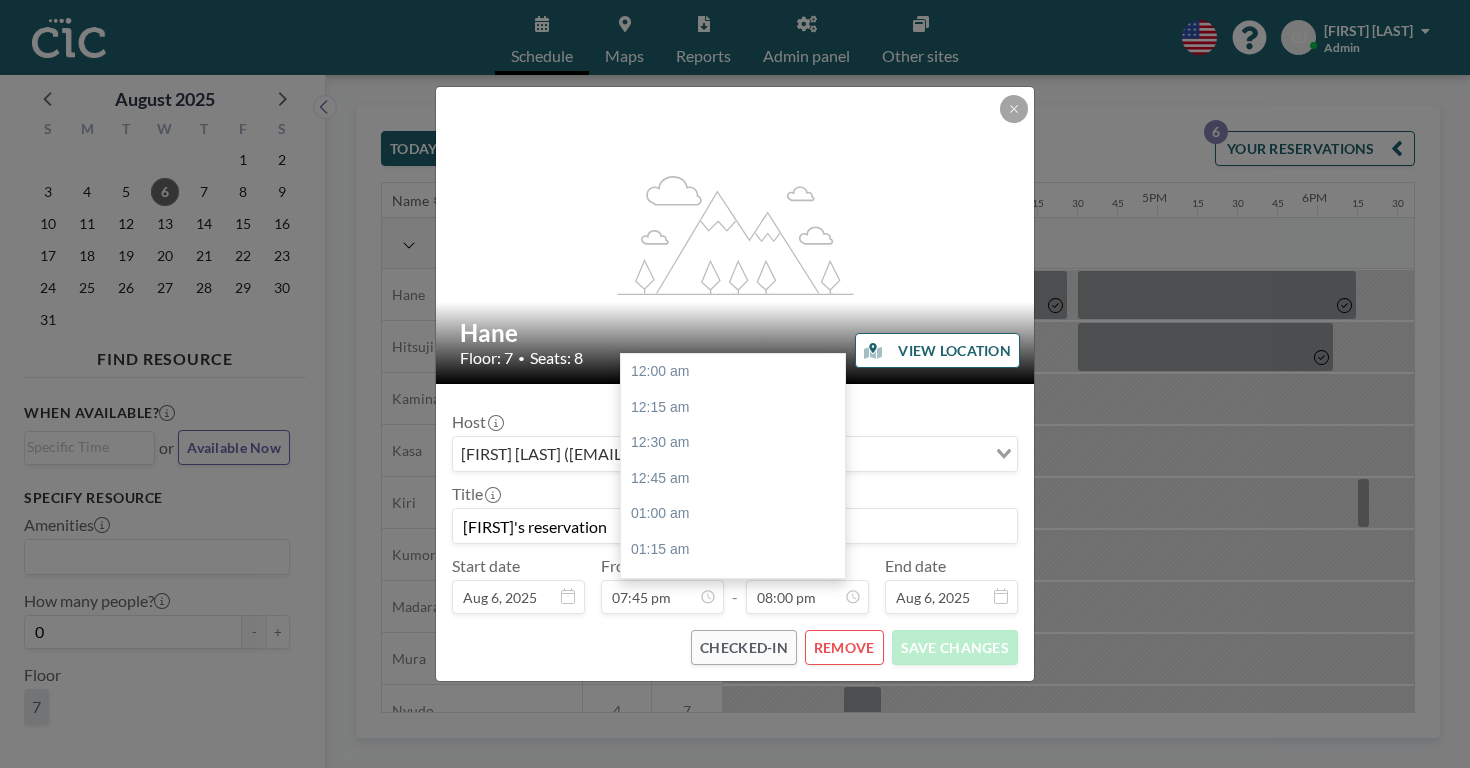 scroll, scrollTop: 2554, scrollLeft: 0, axis: vertical 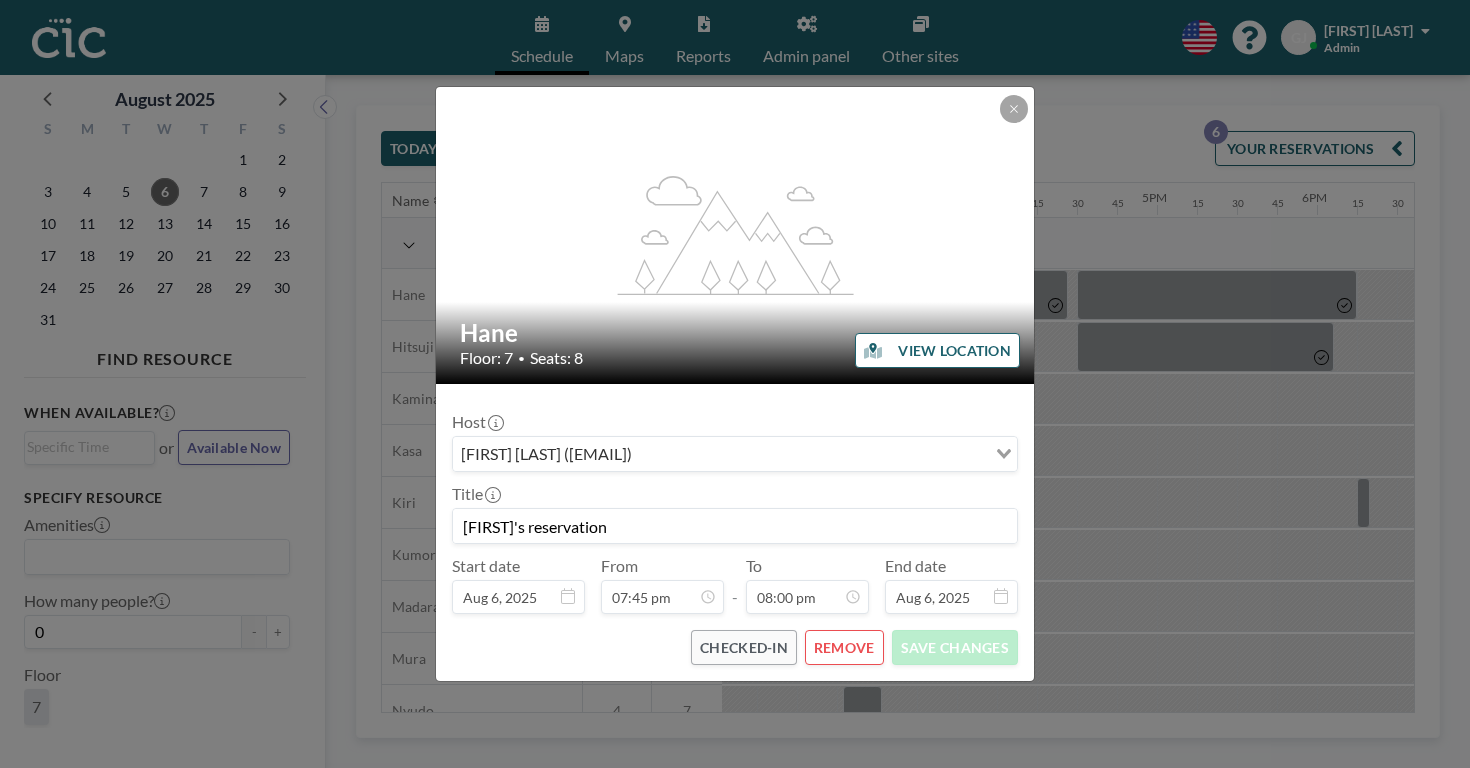 click on "REMOVE" at bounding box center [844, 647] 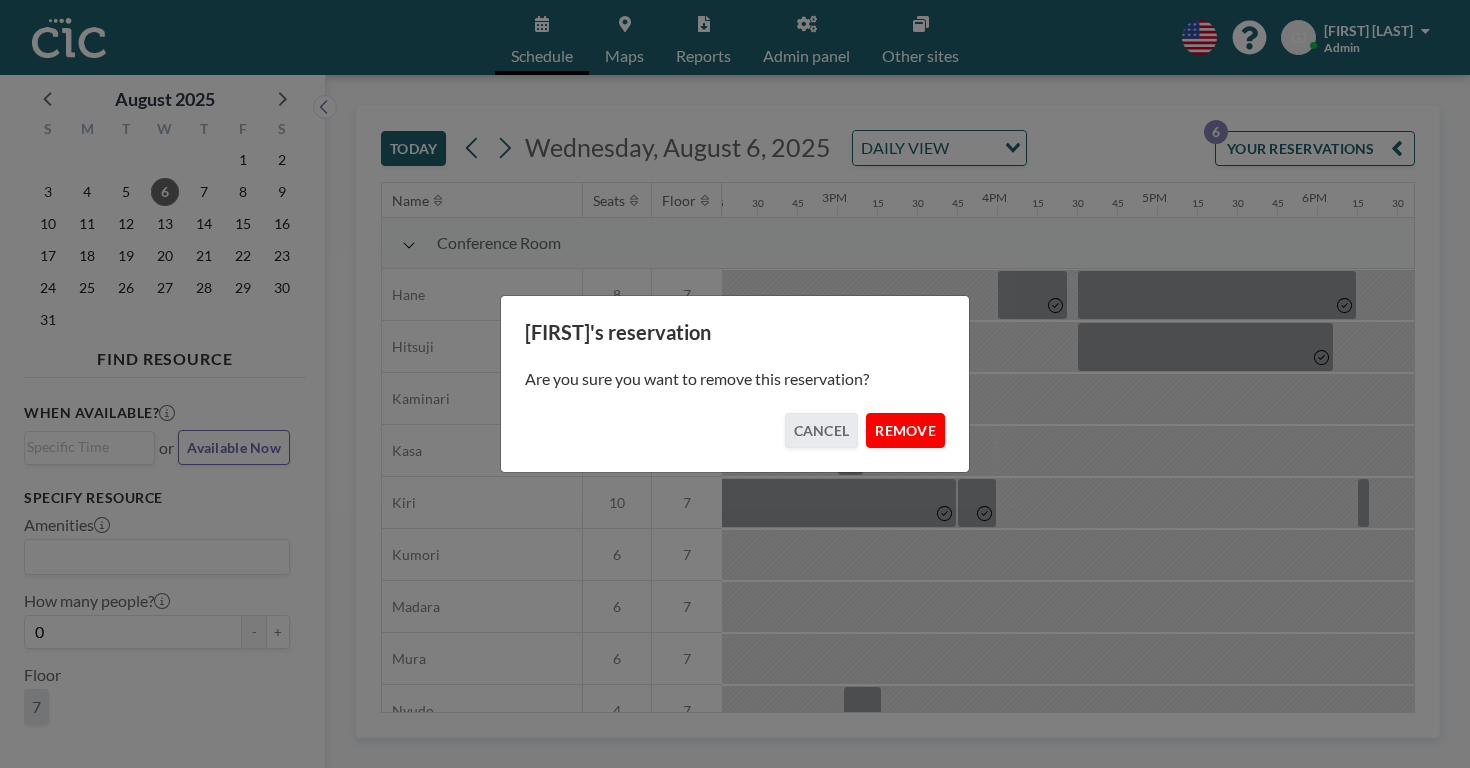 click on "REMOVE" at bounding box center (905, 430) 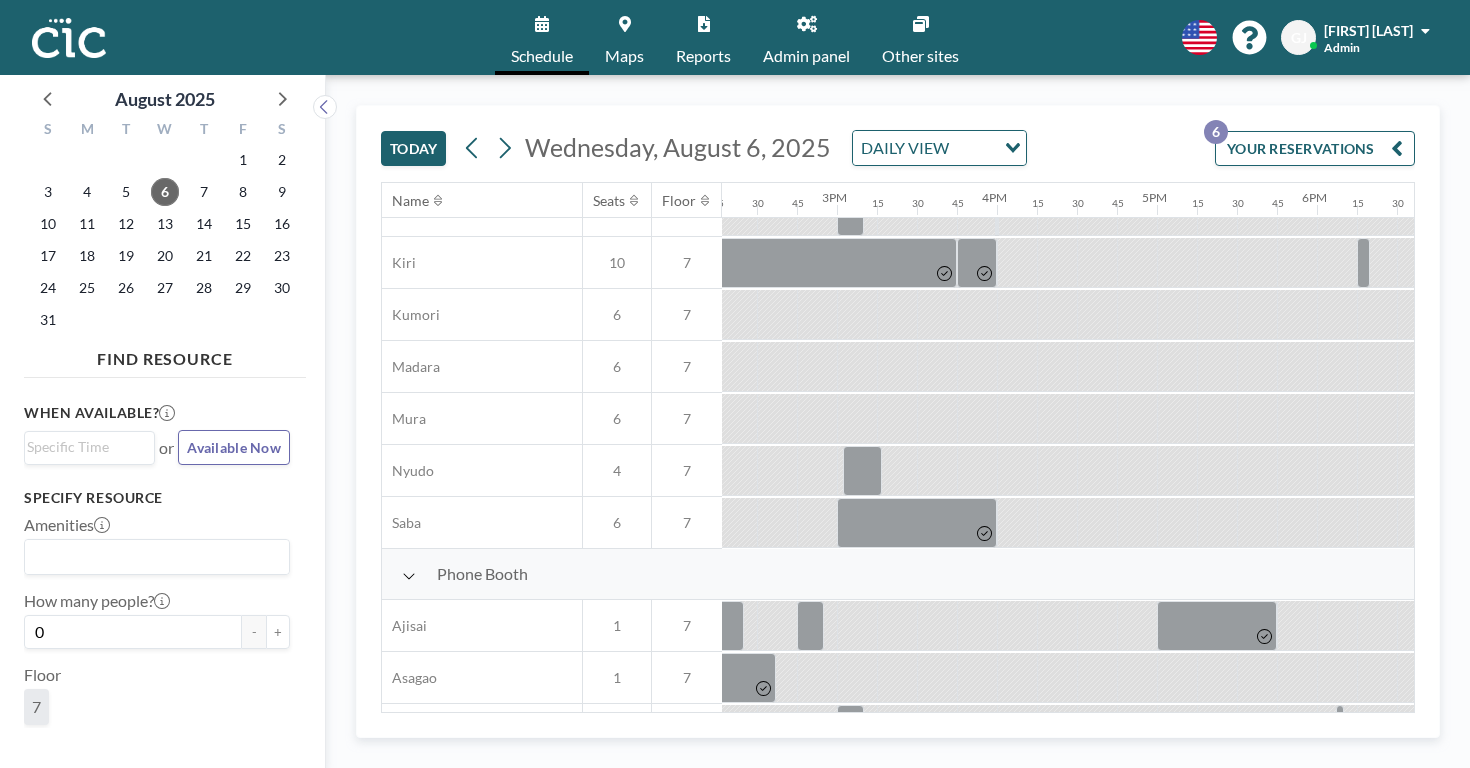 scroll, scrollTop: 245, scrollLeft: 2285, axis: both 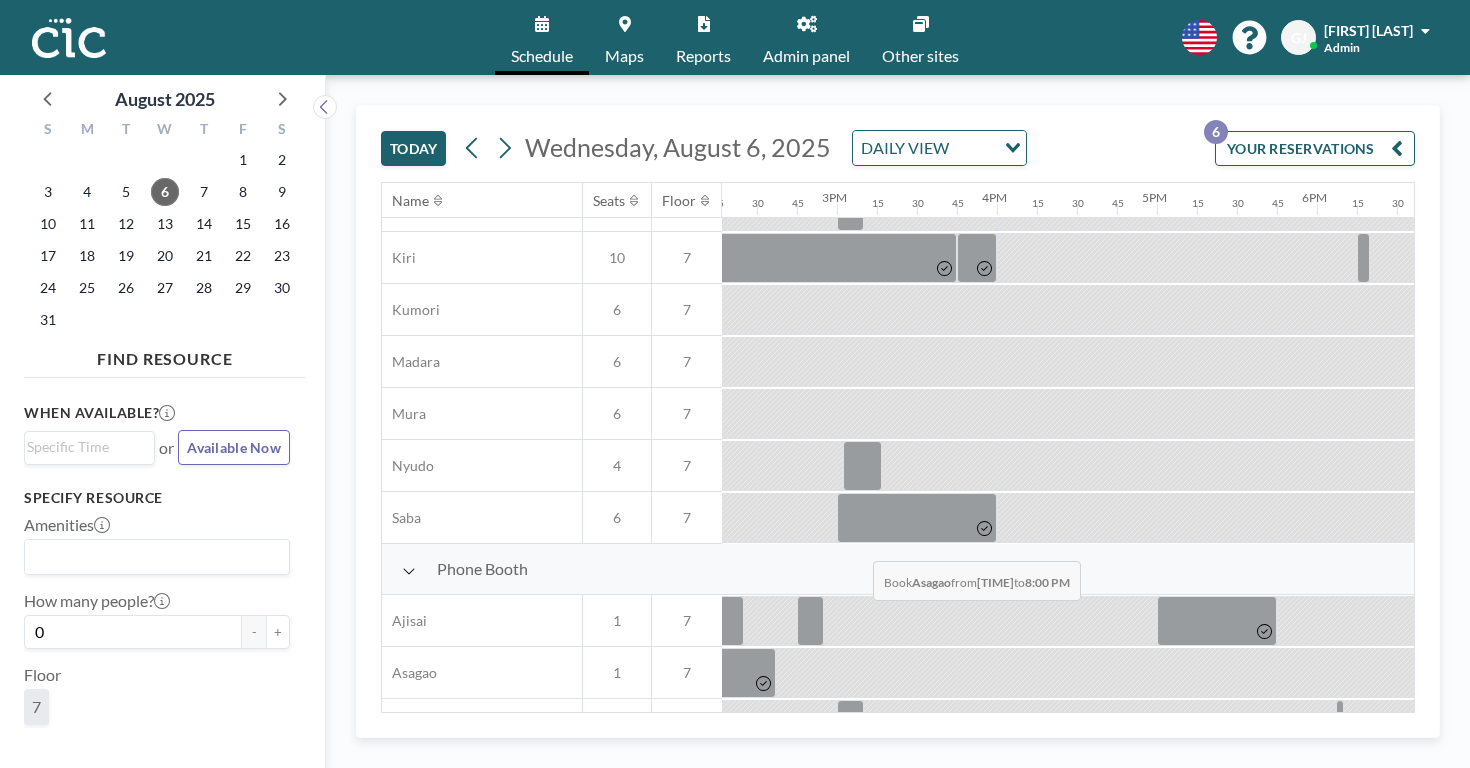click at bounding box center [1616, 673] 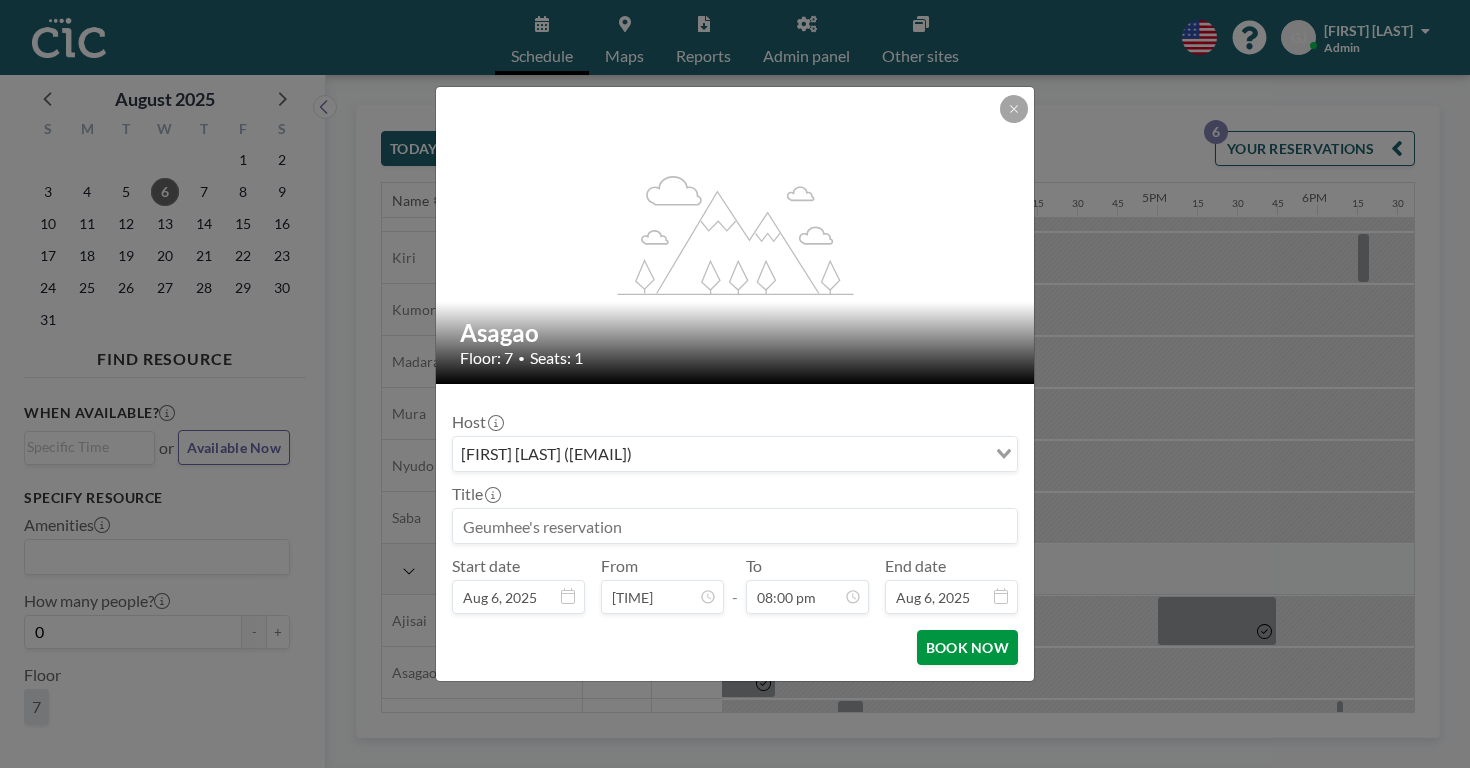click on "BOOK NOW" at bounding box center [967, 647] 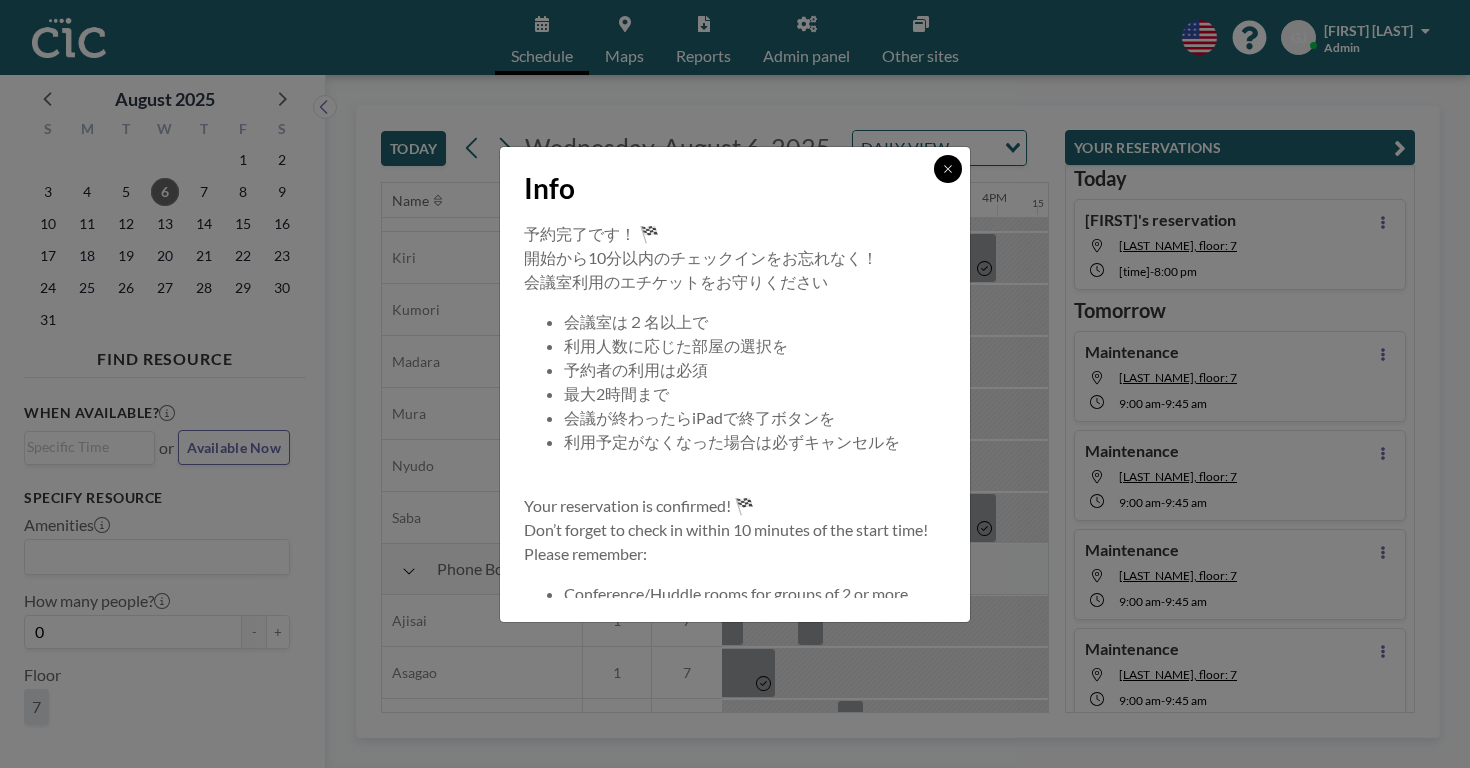 click 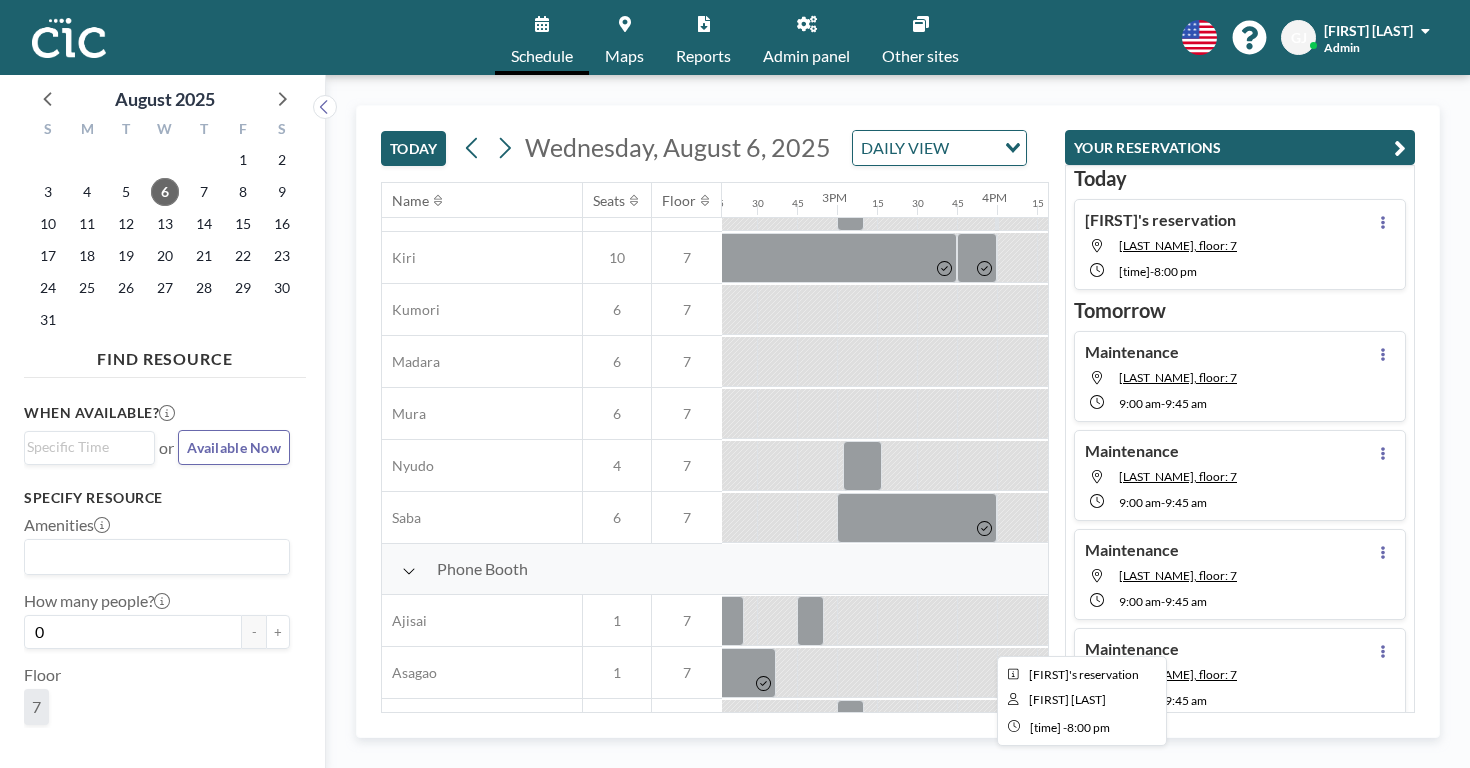 click at bounding box center [1615, 673] 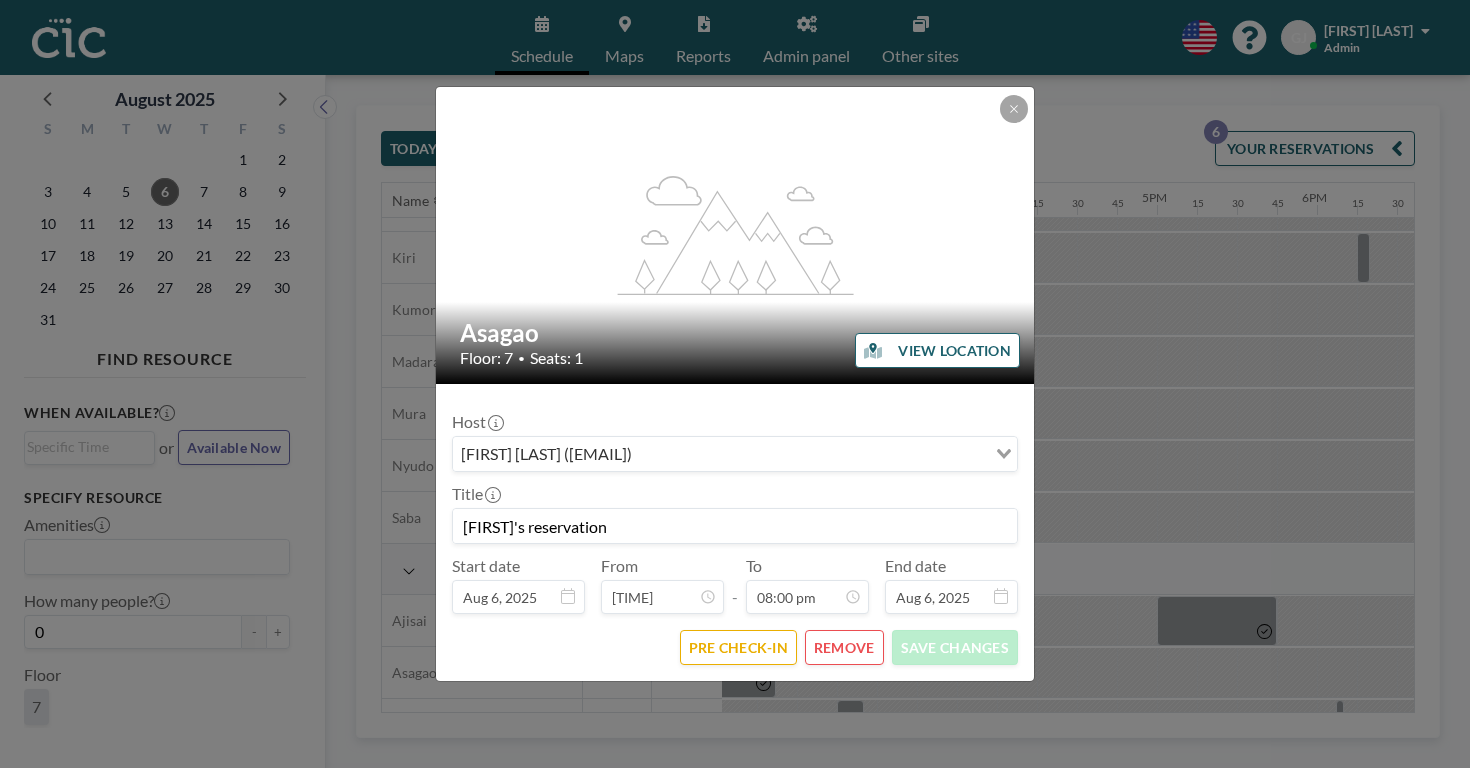 click on "REMOVE" at bounding box center [844, 647] 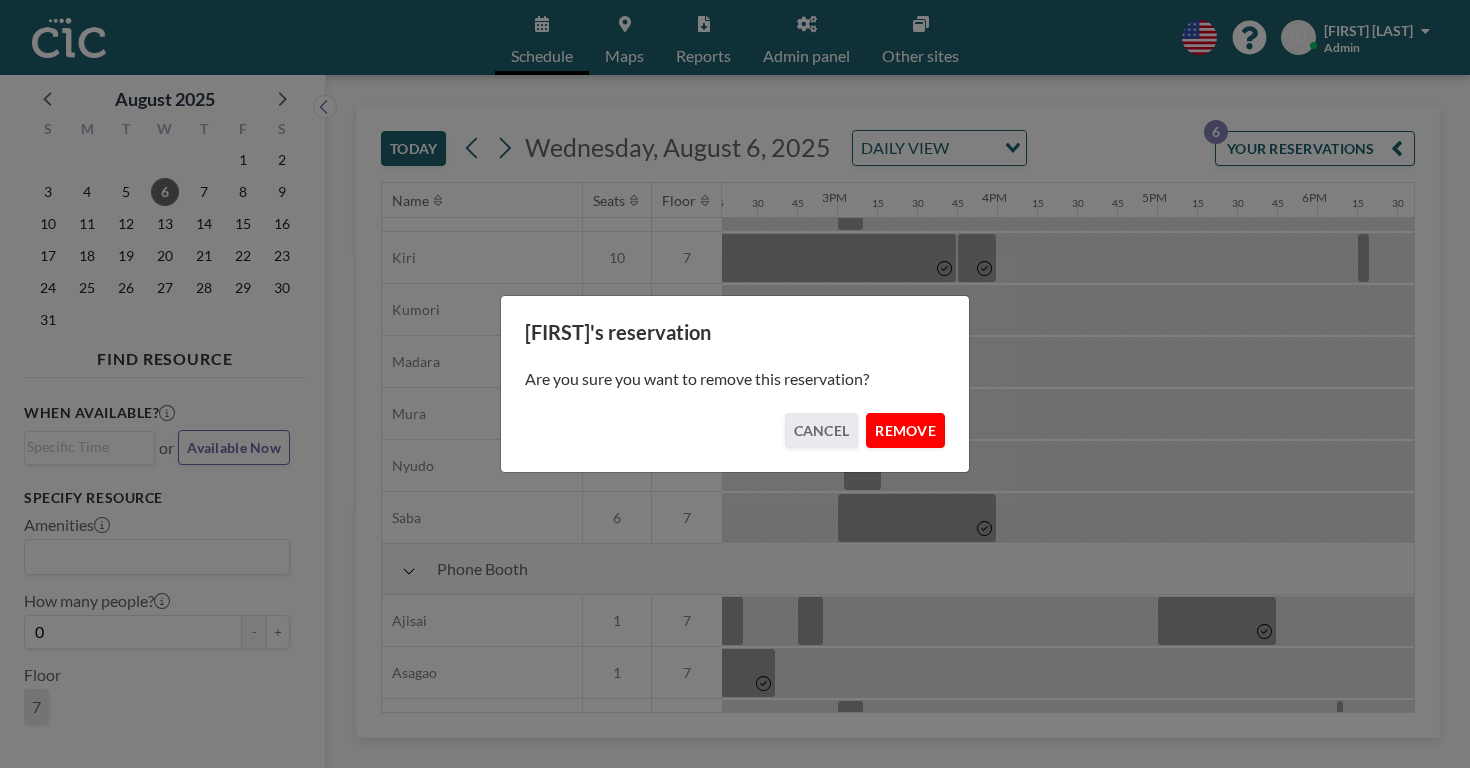 click on "REMOVE" at bounding box center (905, 430) 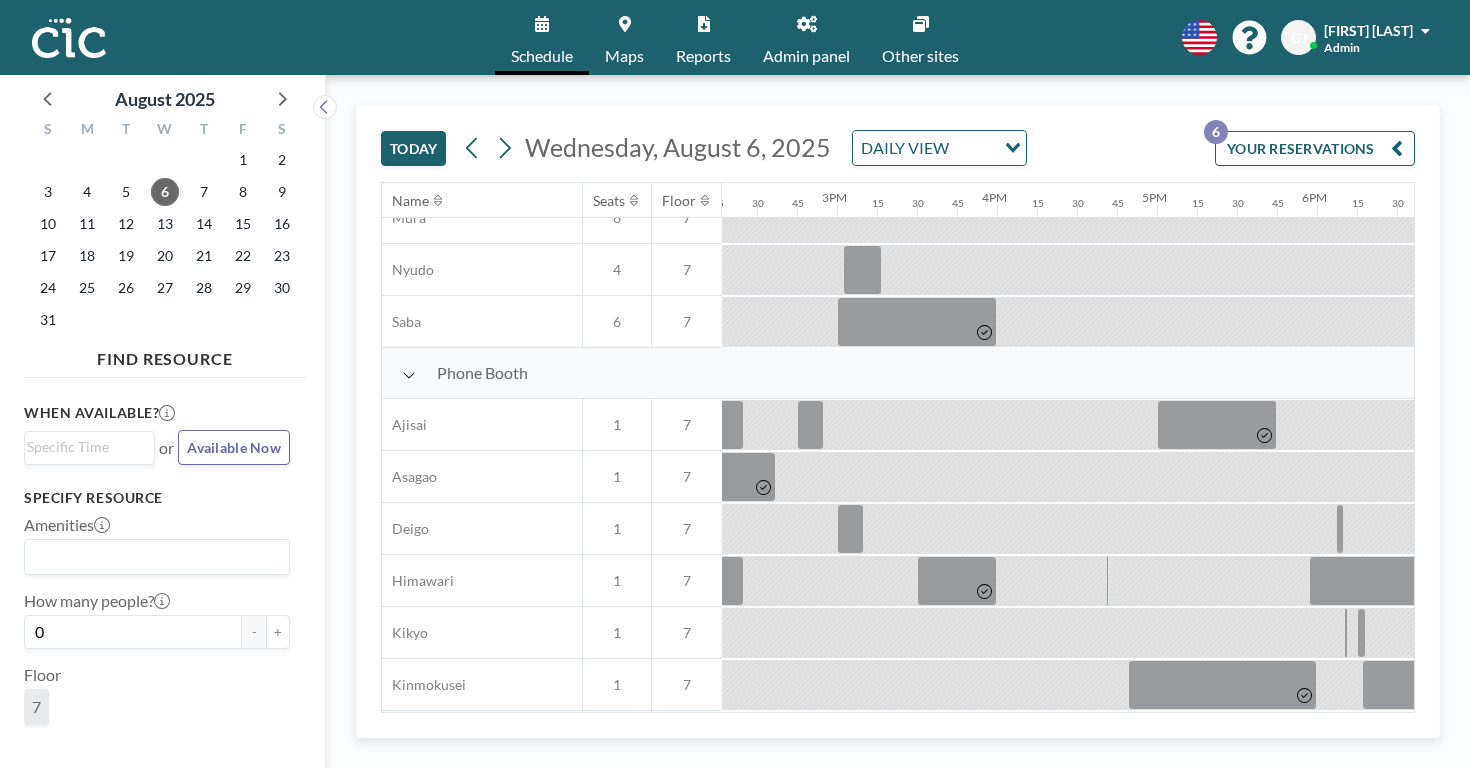 scroll, scrollTop: 480, scrollLeft: 2285, axis: both 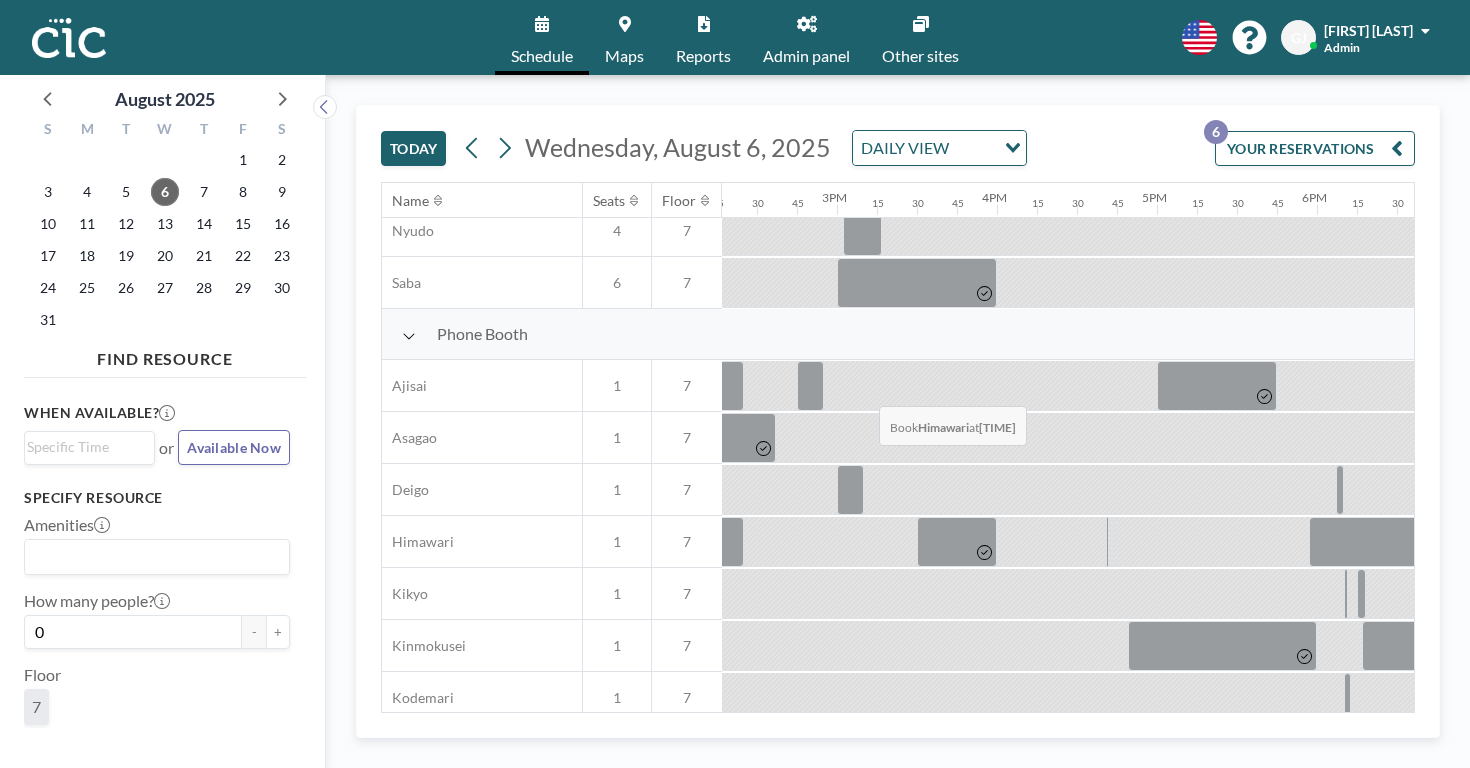 click at bounding box center [1617, 542] 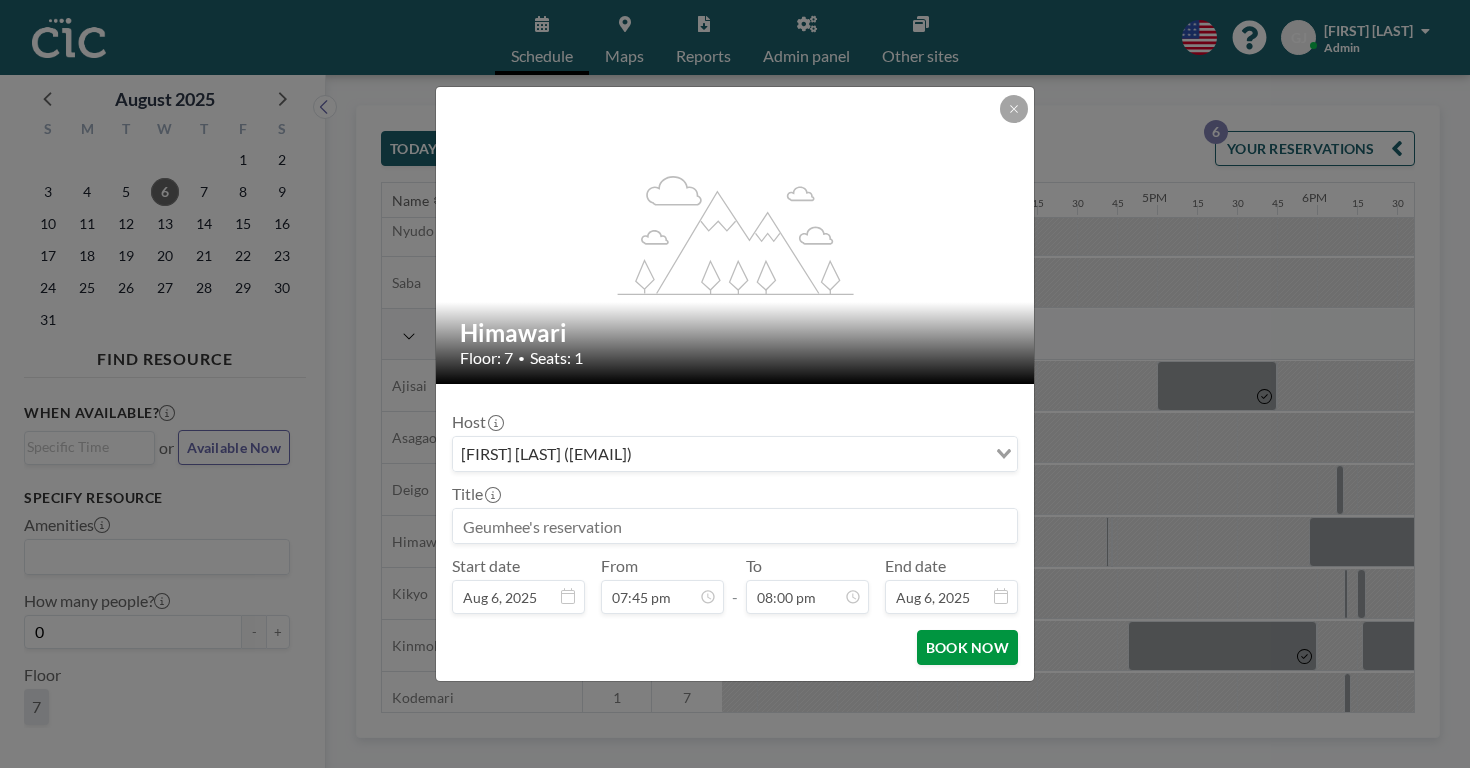 click on "BOOK NOW" at bounding box center [967, 647] 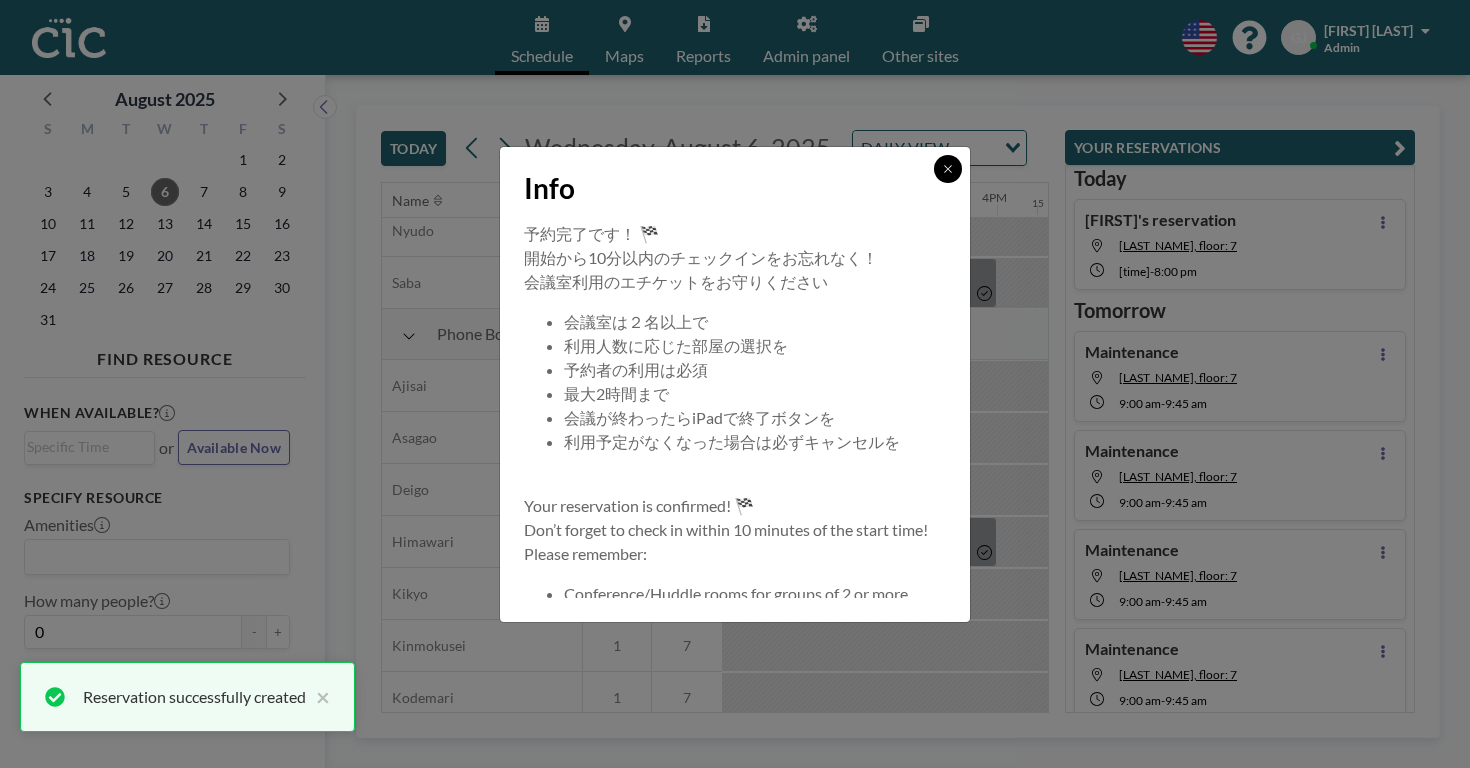 click at bounding box center [948, 169] 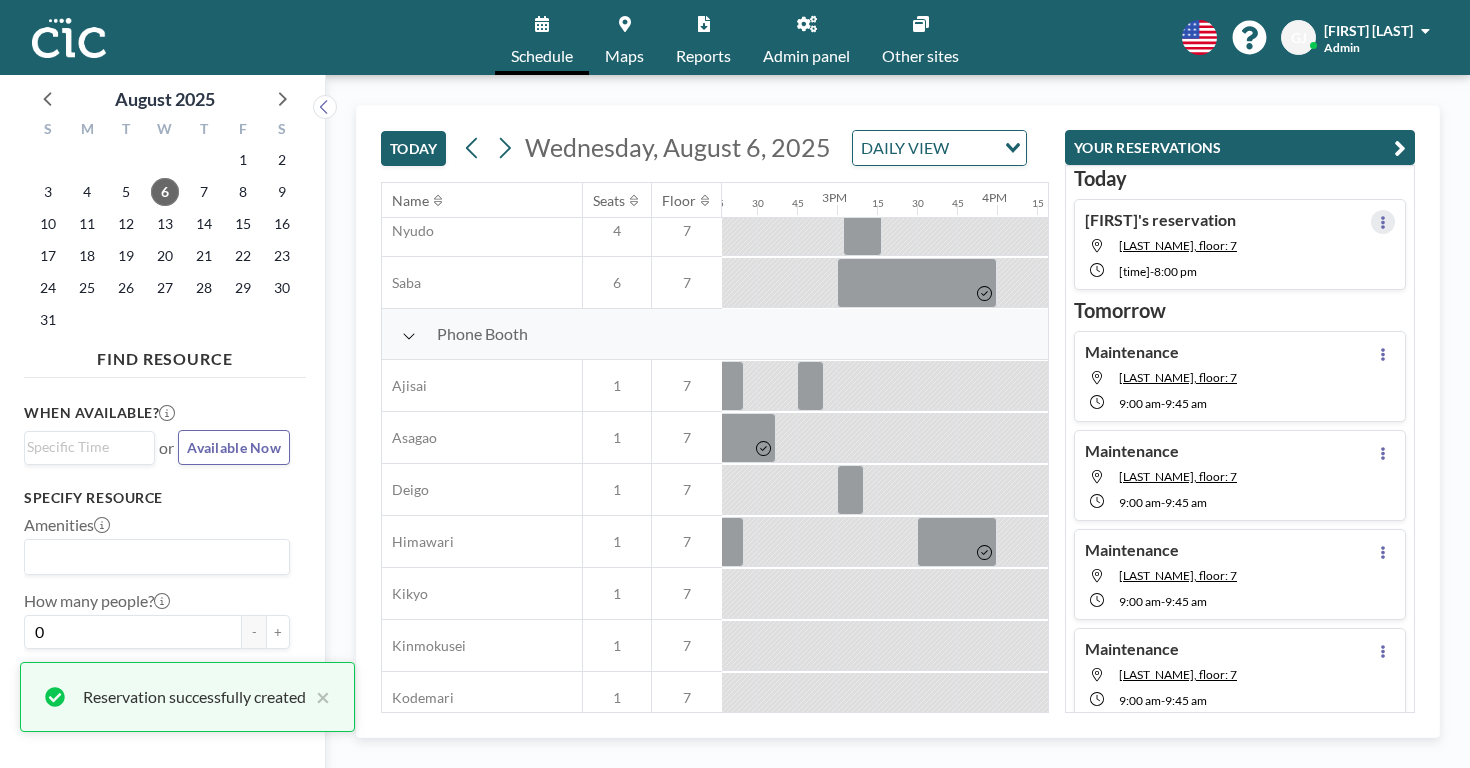 click at bounding box center (1383, 222) 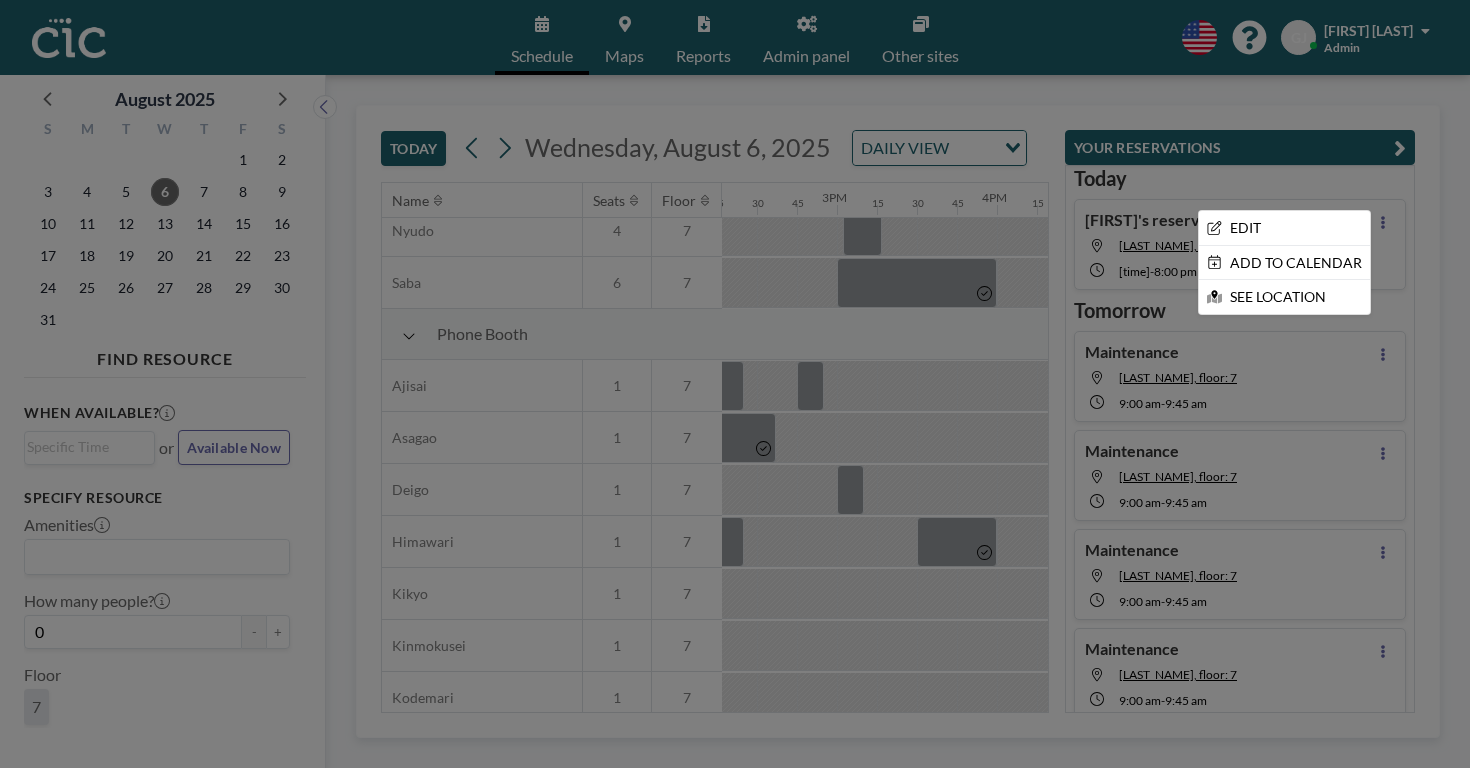 click at bounding box center [735, 384] 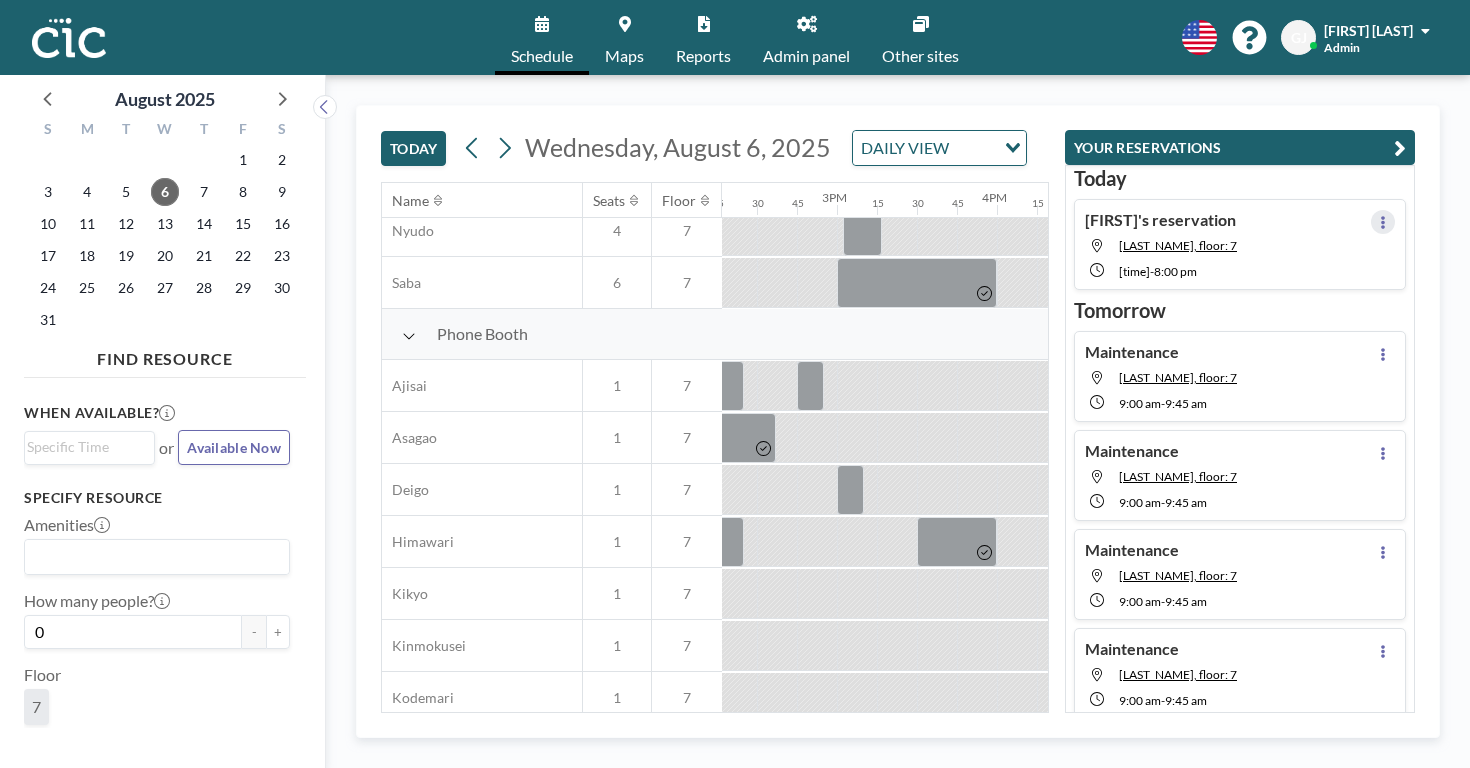 click 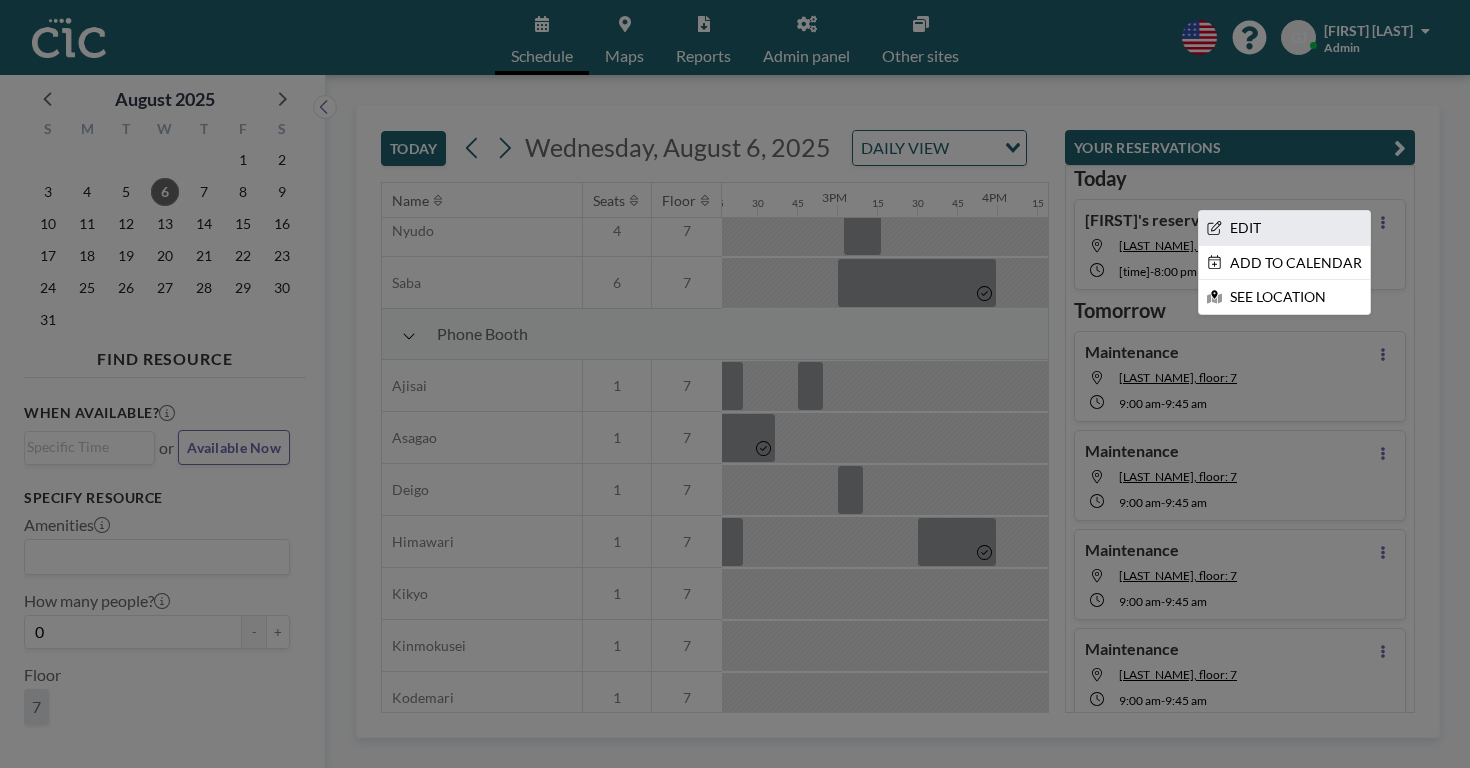 click on "EDIT" at bounding box center (1284, 228) 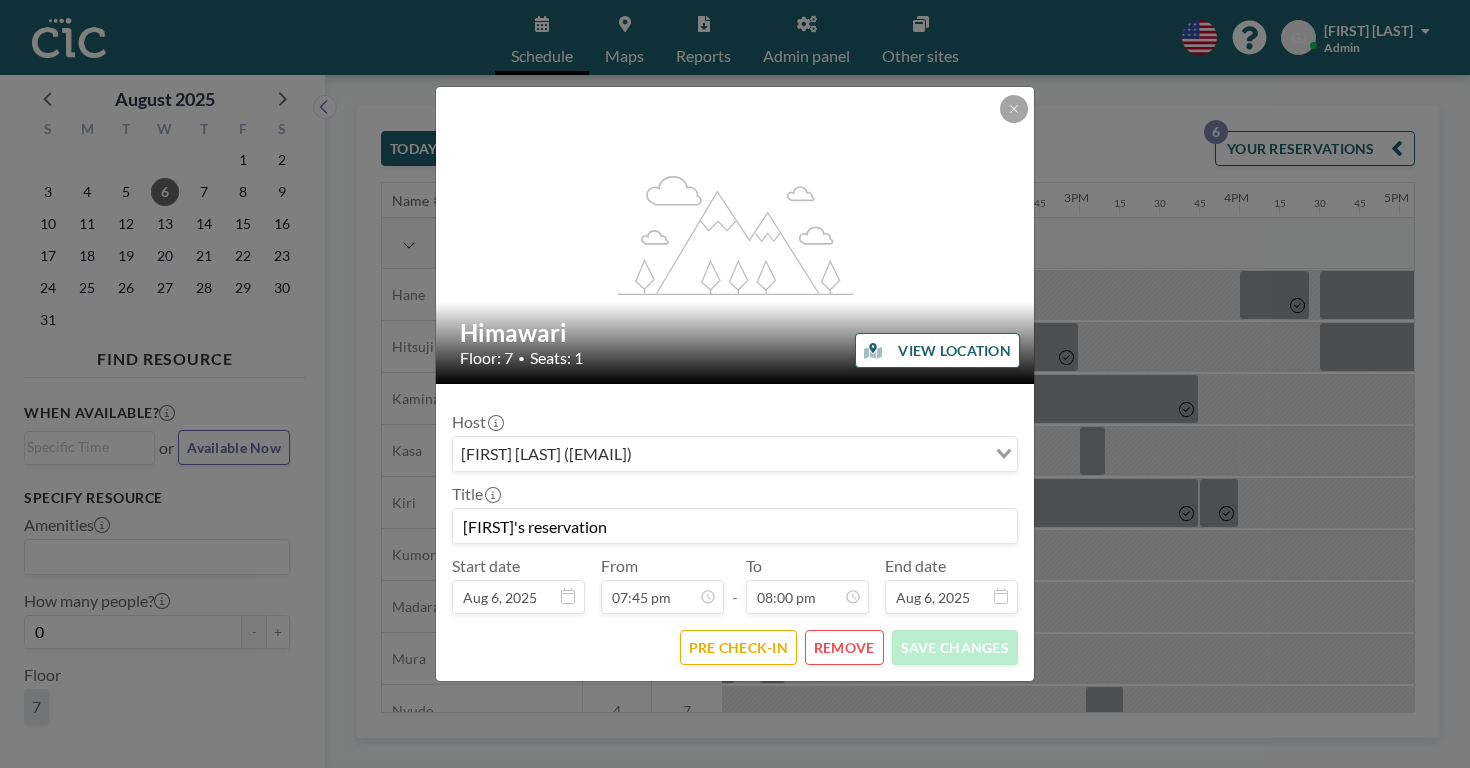 click on "REMOVE" at bounding box center (844, 647) 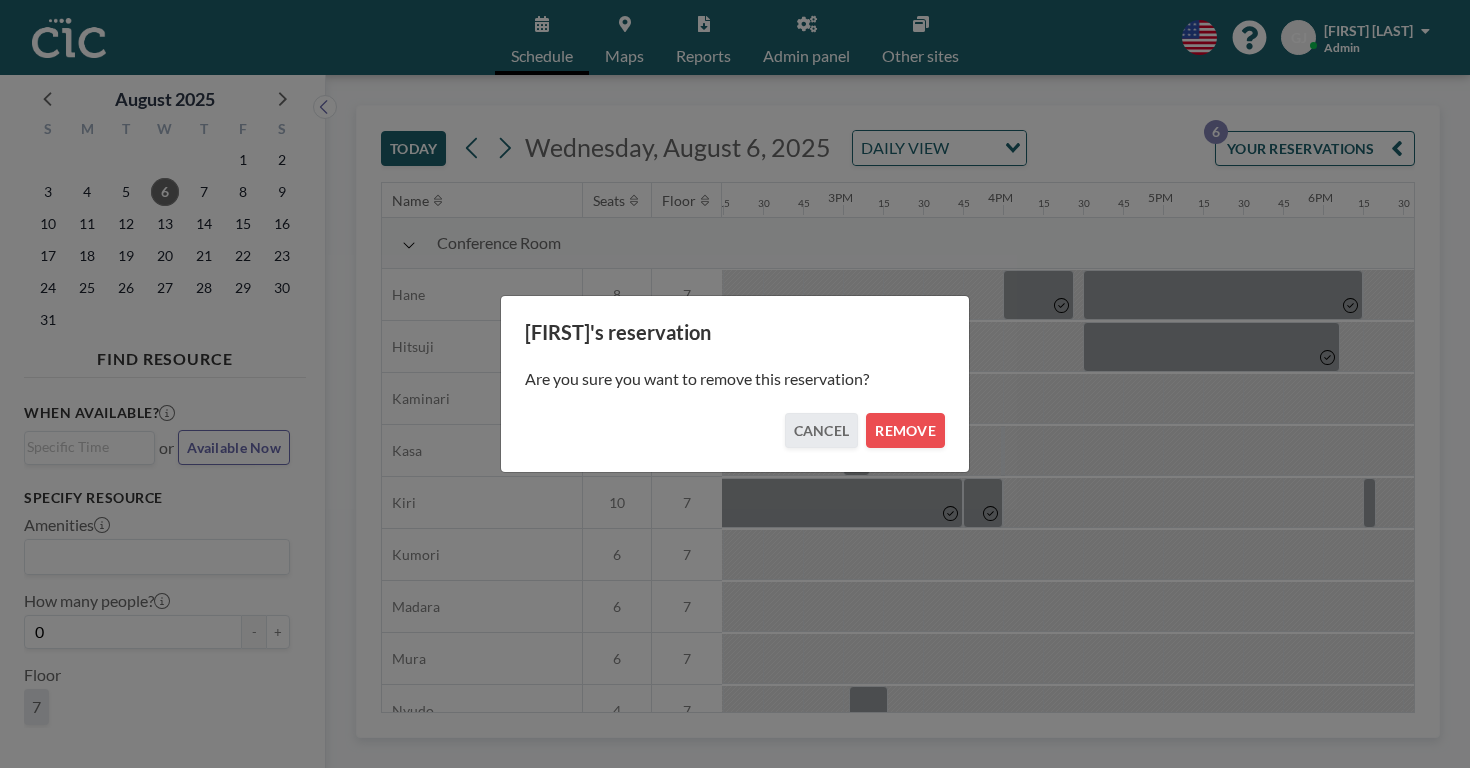 scroll, scrollTop: 0, scrollLeft: 2285, axis: horizontal 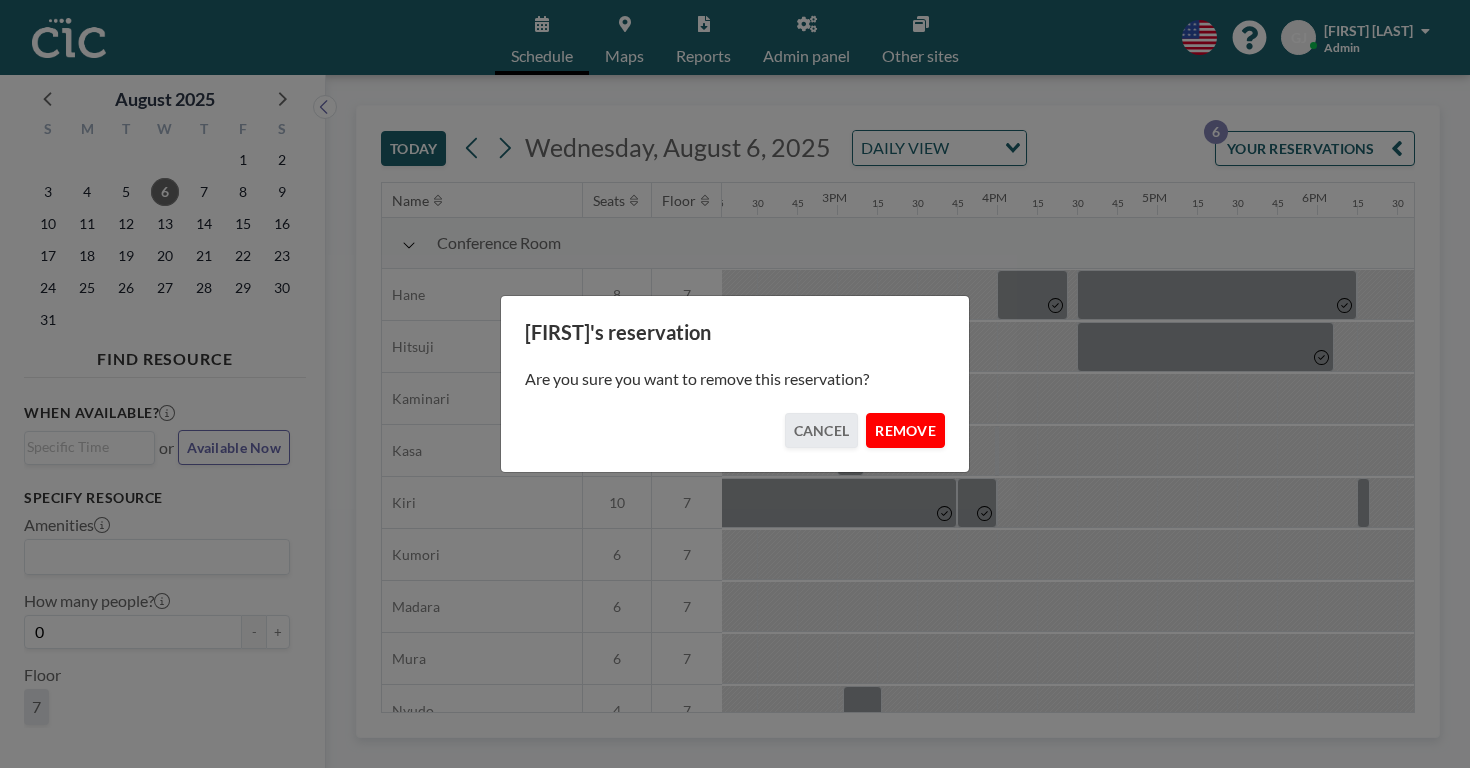 click on "REMOVE" at bounding box center [905, 430] 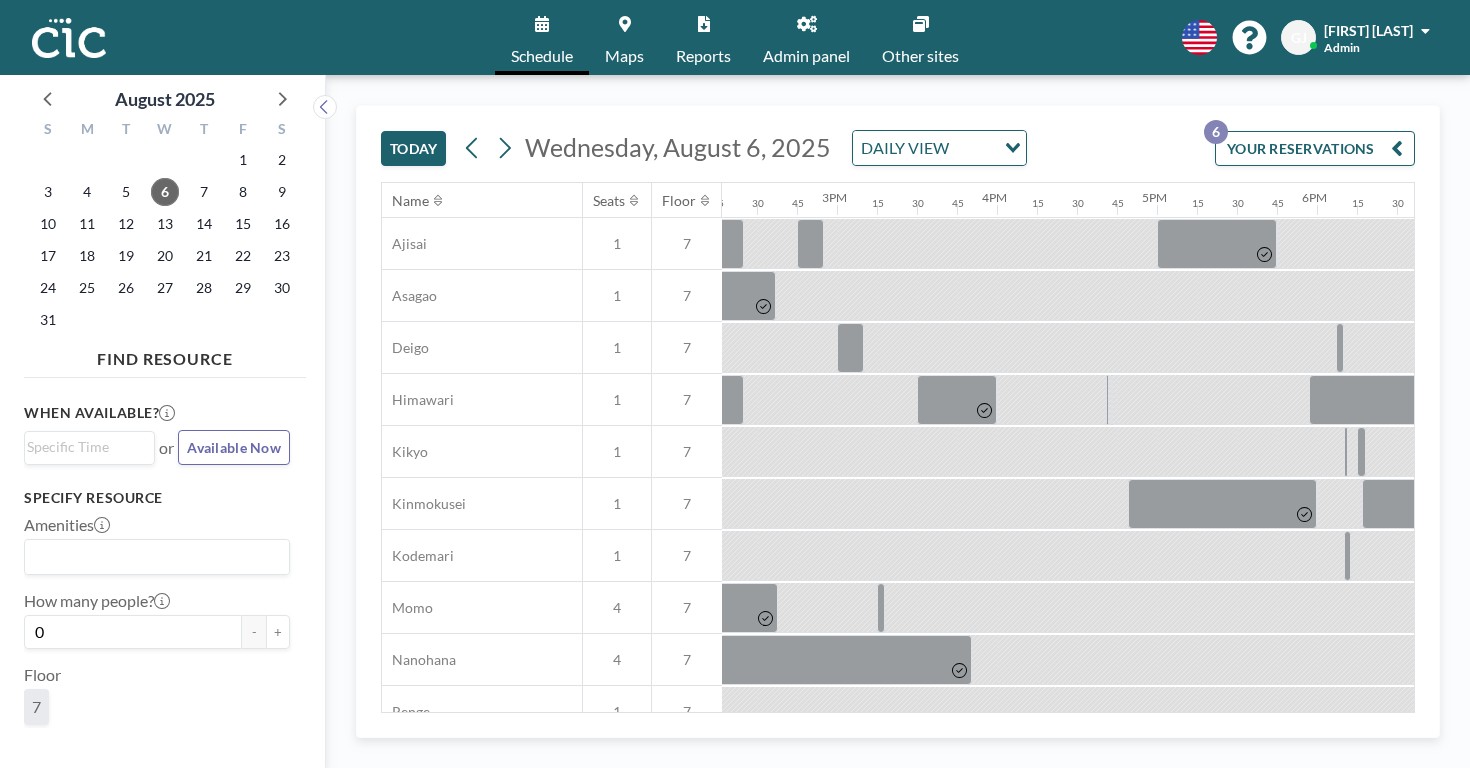scroll, scrollTop: 663, scrollLeft: 2285, axis: both 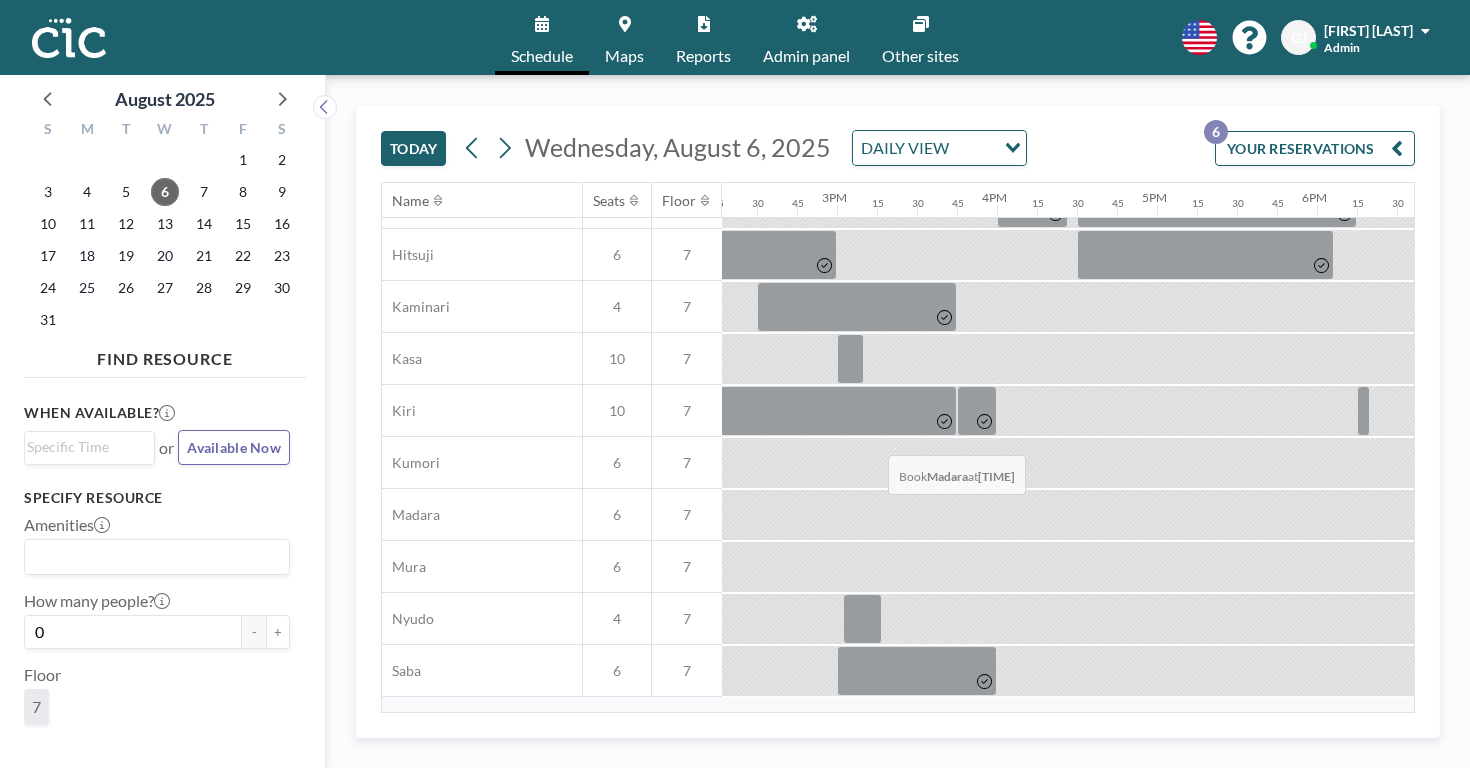 click at bounding box center (1621, 515) 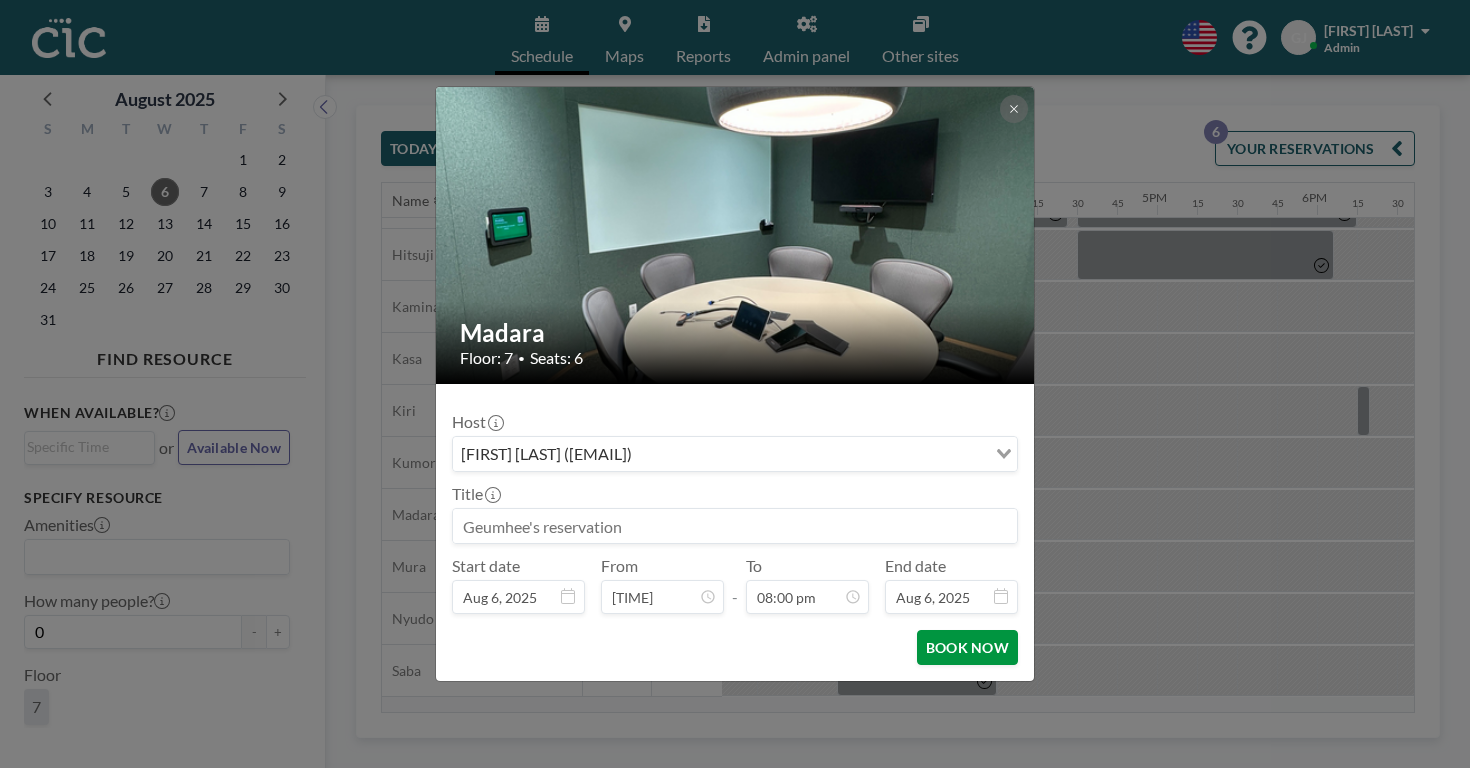 click on "BOOK NOW" at bounding box center [967, 647] 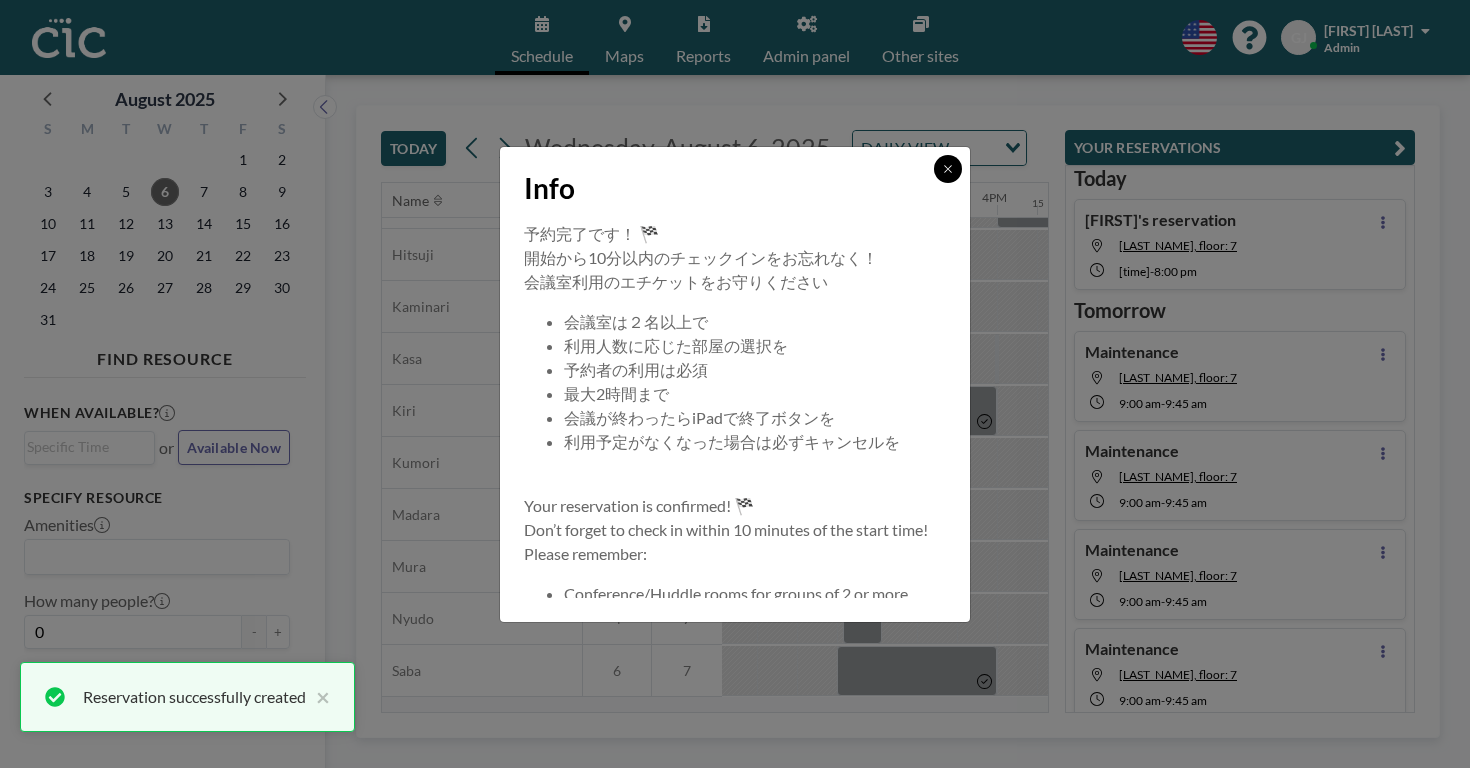 click at bounding box center (948, 169) 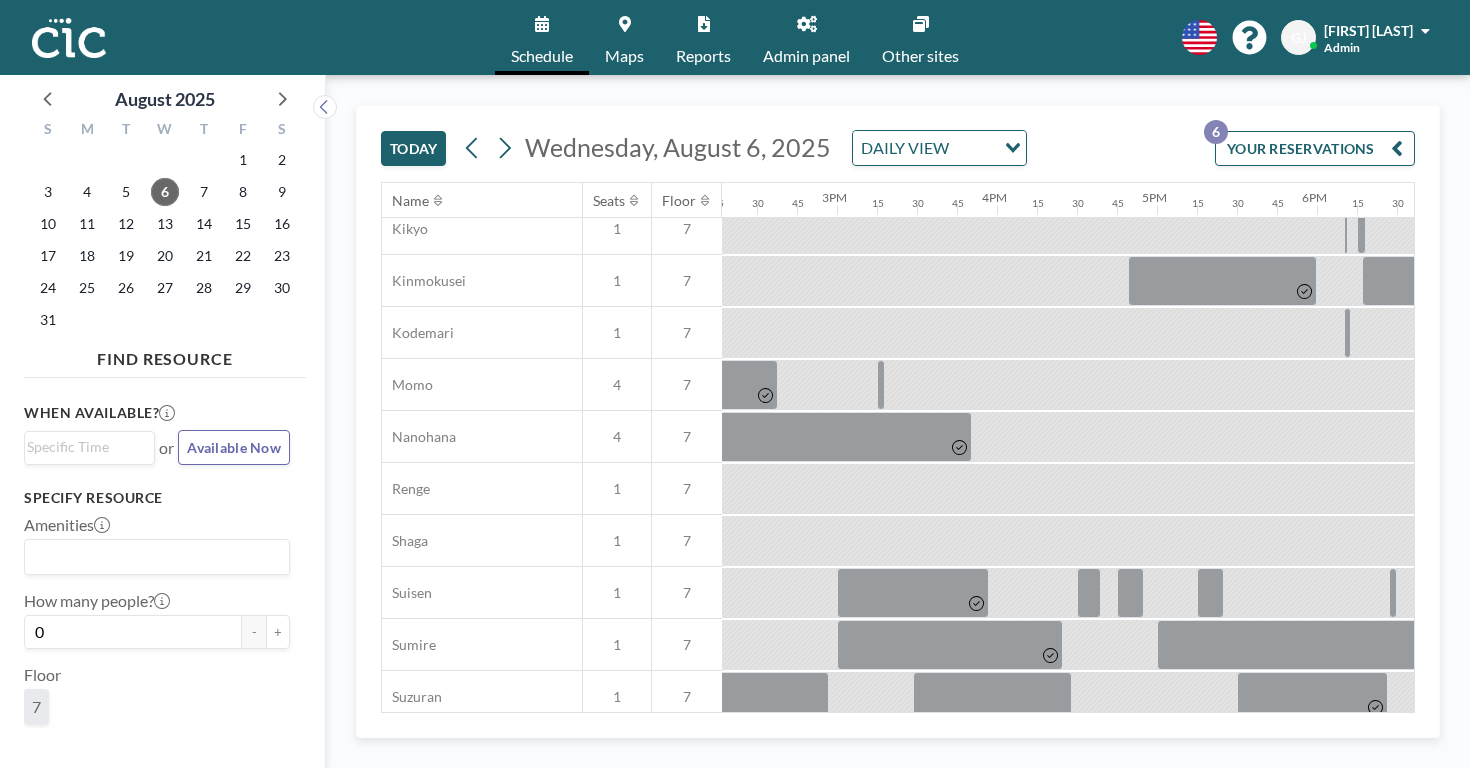 scroll, scrollTop: 852, scrollLeft: 2285, axis: both 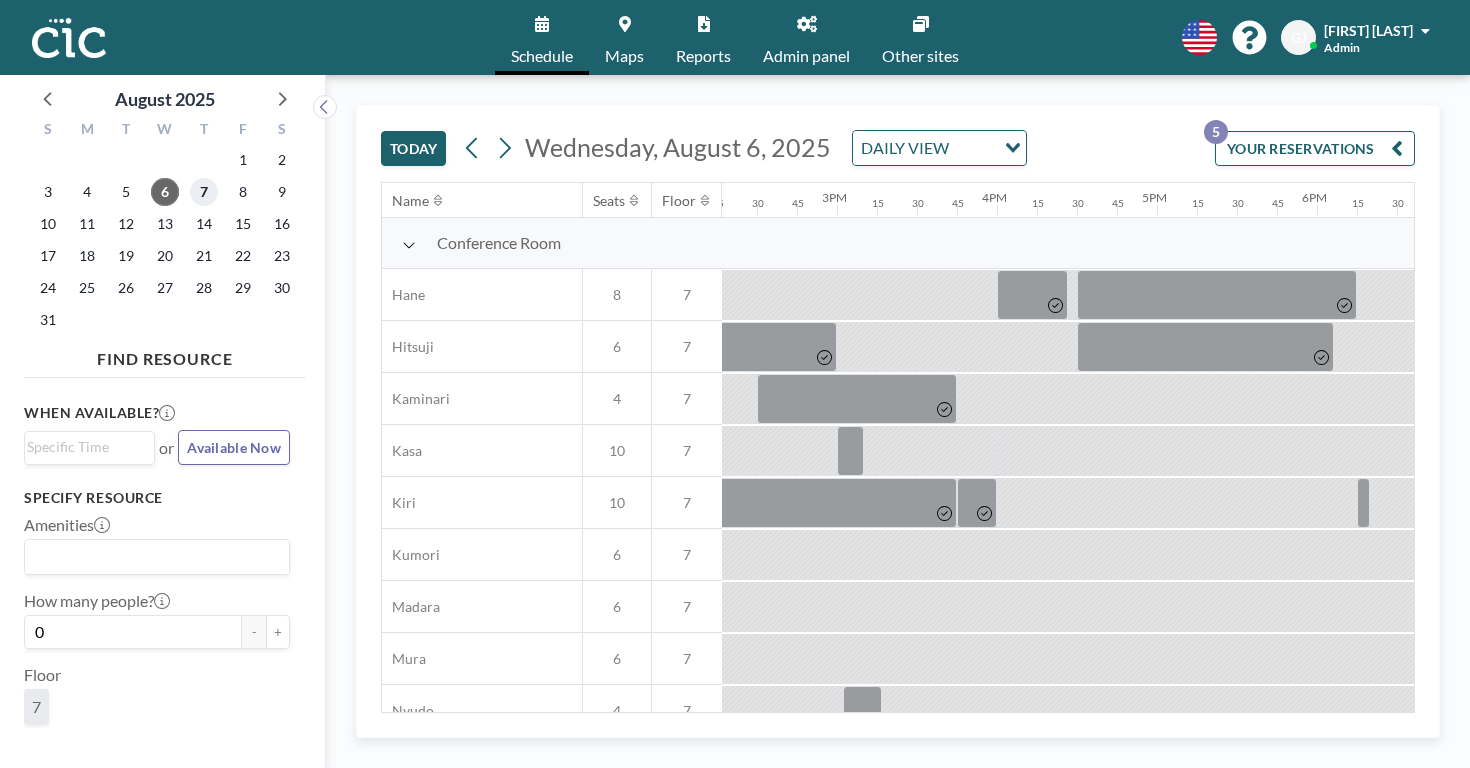 click on "7" at bounding box center (204, 192) 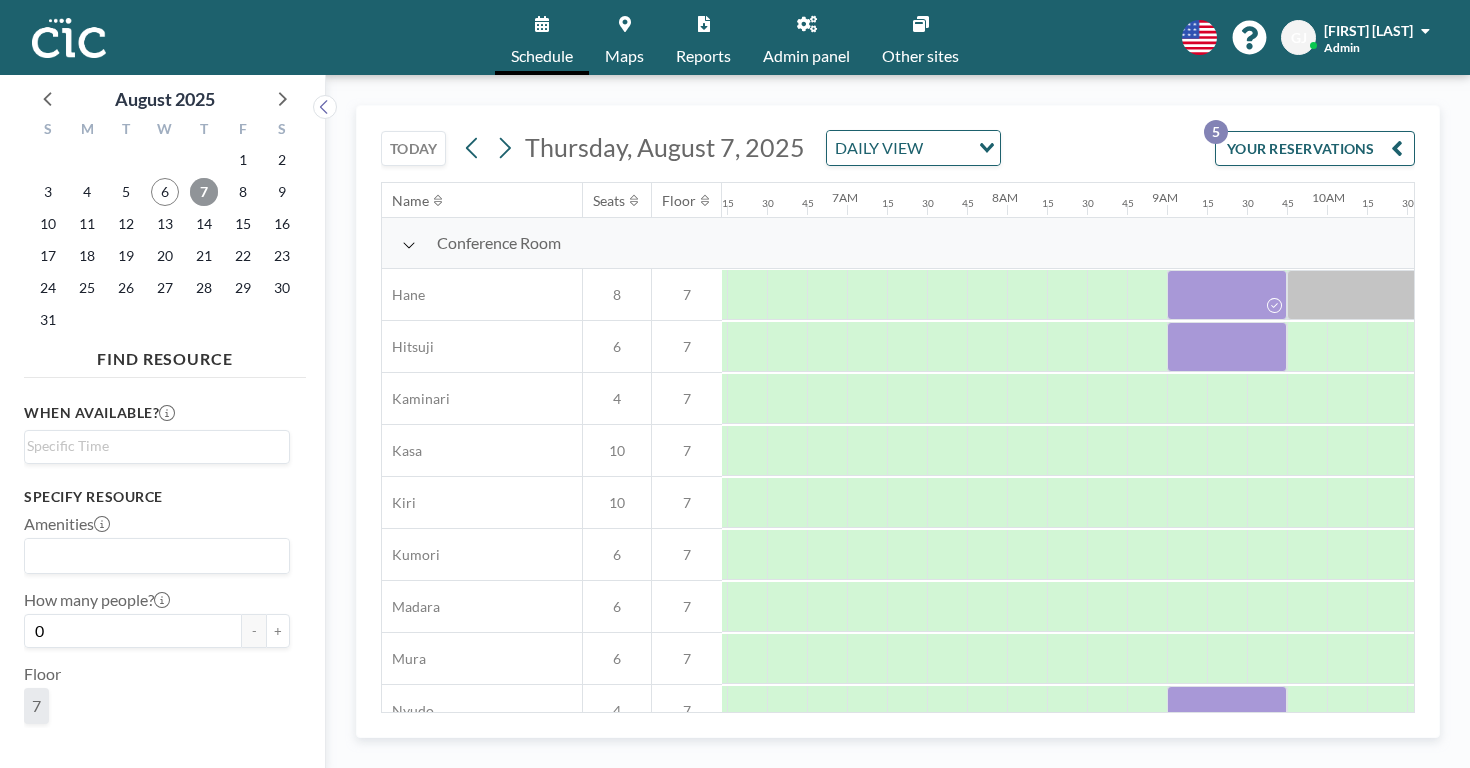 scroll, scrollTop: 0, scrollLeft: 1007, axis: horizontal 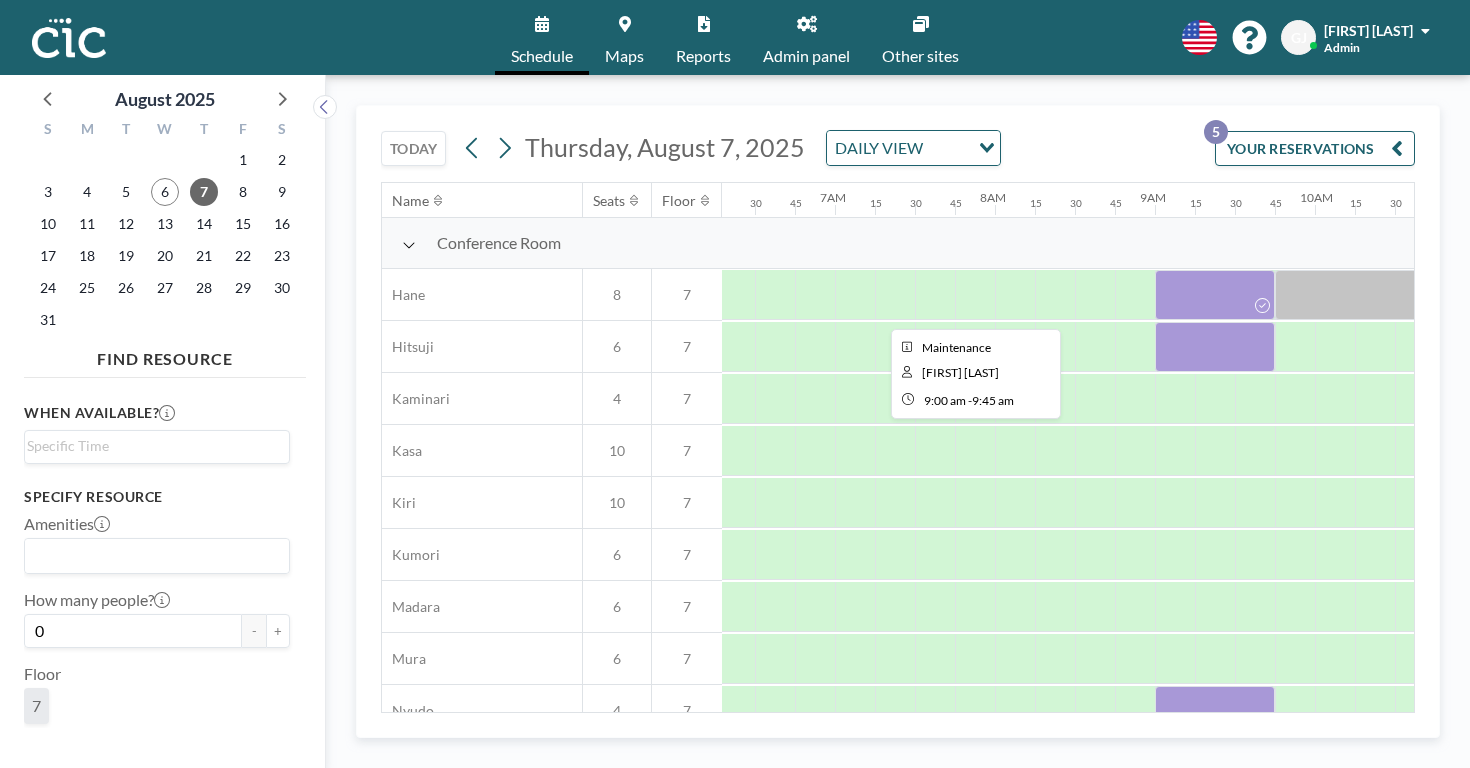click at bounding box center [1215, 295] 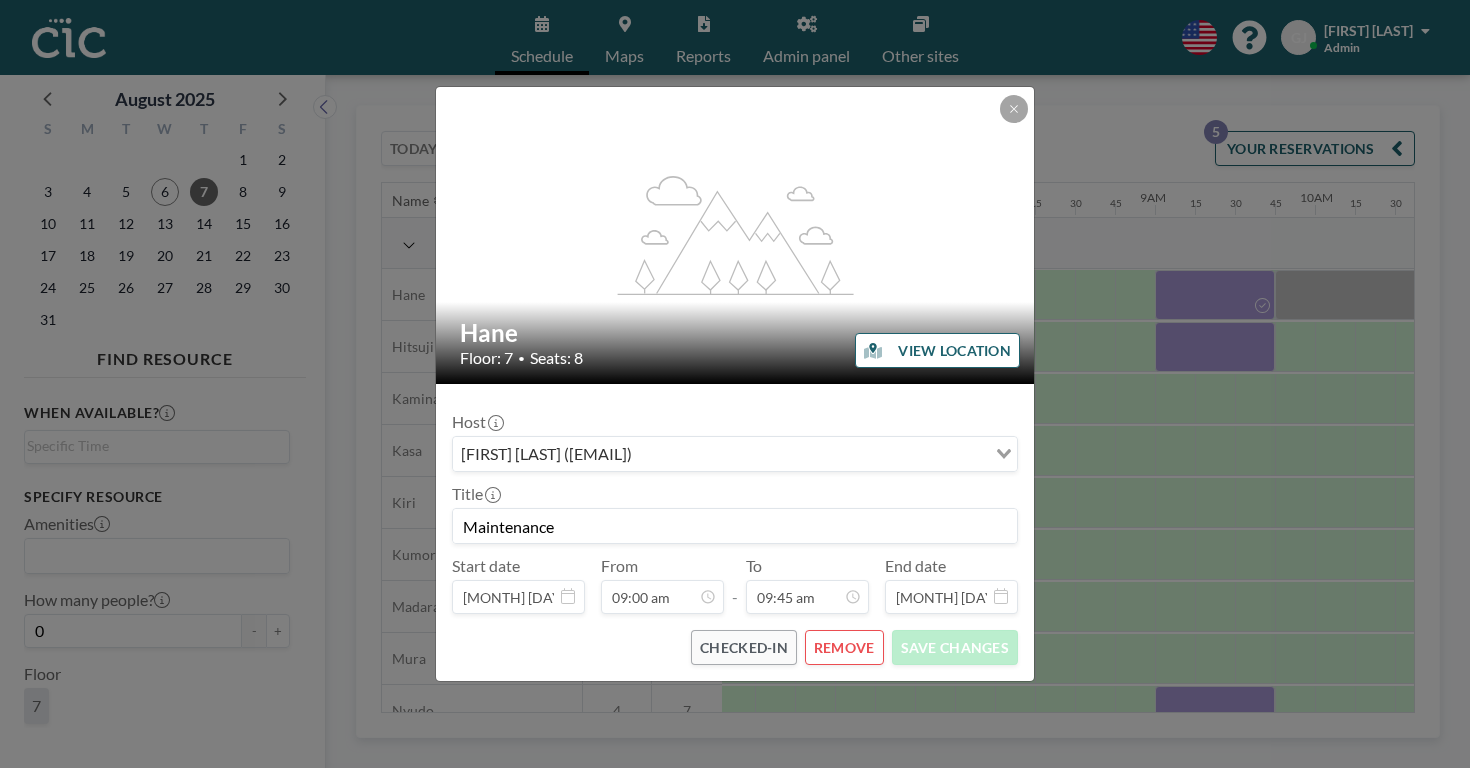 click on "REMOVE" at bounding box center [844, 647] 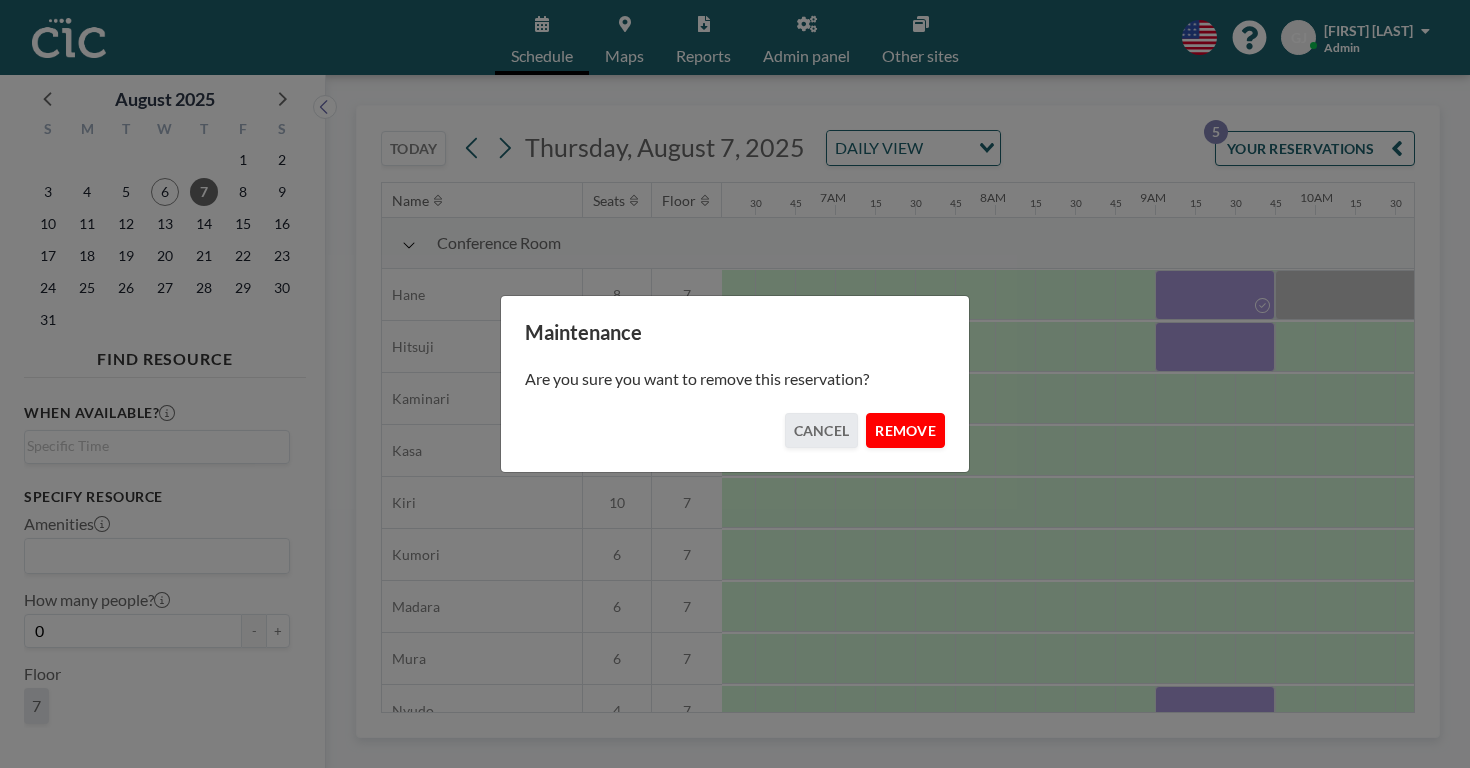 click on "REMOVE" at bounding box center (905, 430) 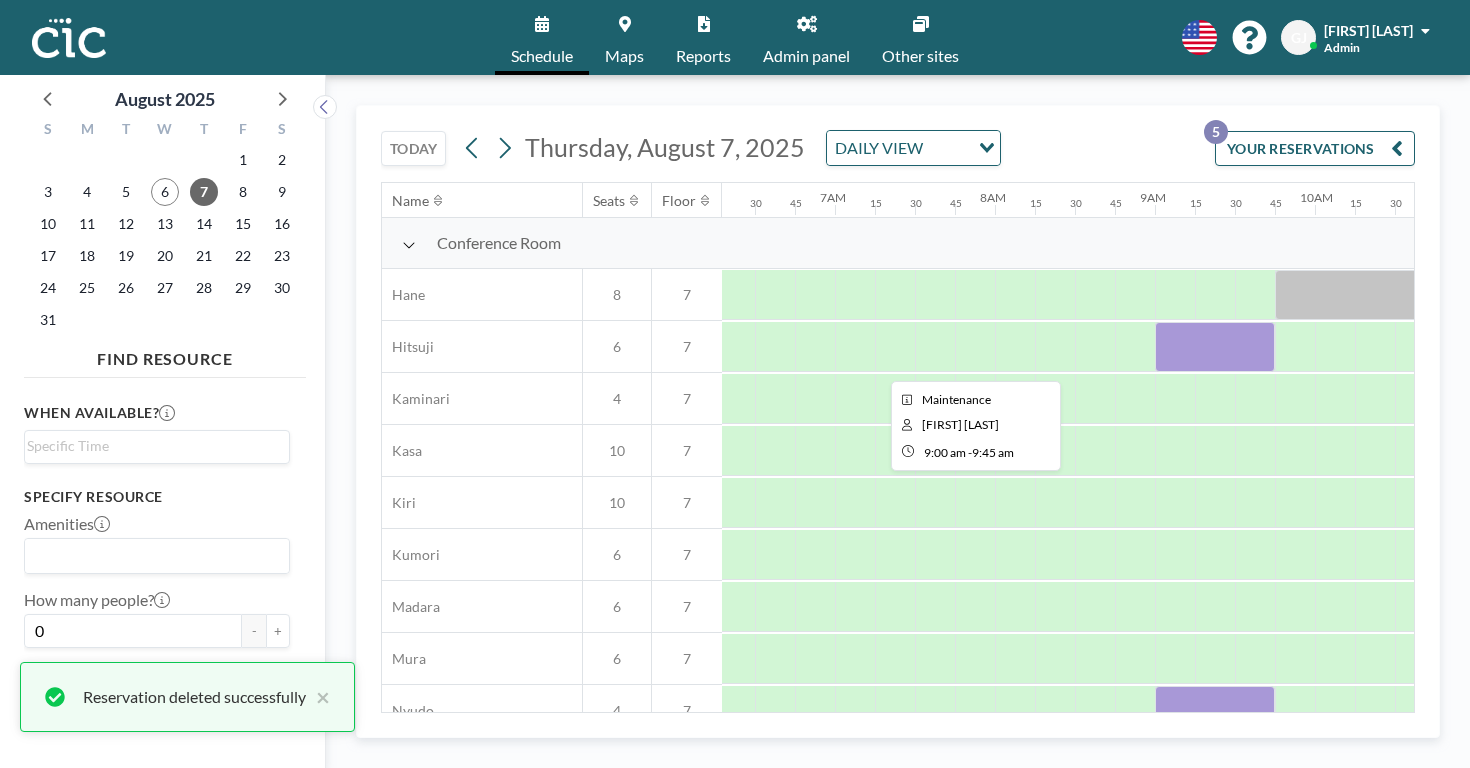click at bounding box center [1215, 347] 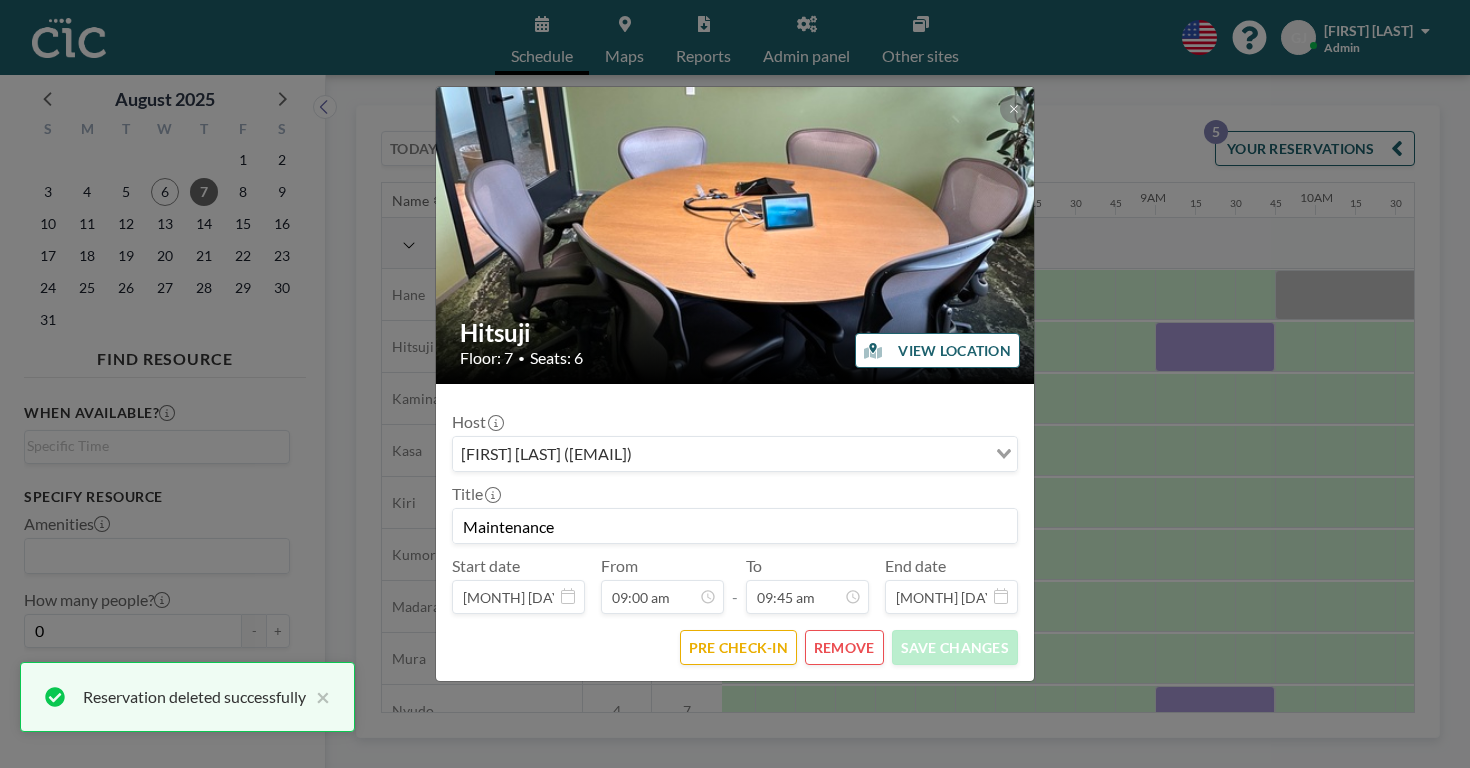 scroll, scrollTop: 1245, scrollLeft: 0, axis: vertical 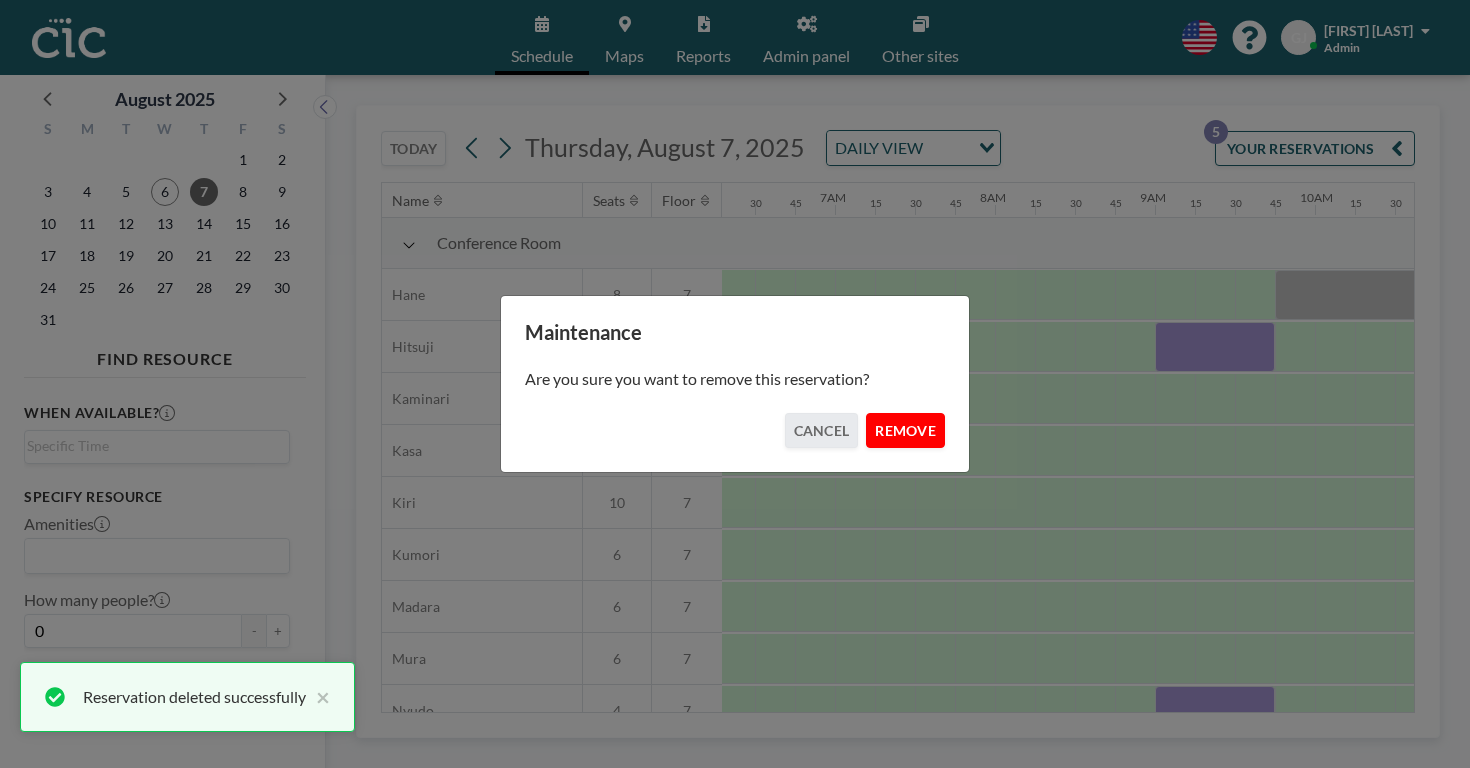 click on "REMOVE" at bounding box center (905, 430) 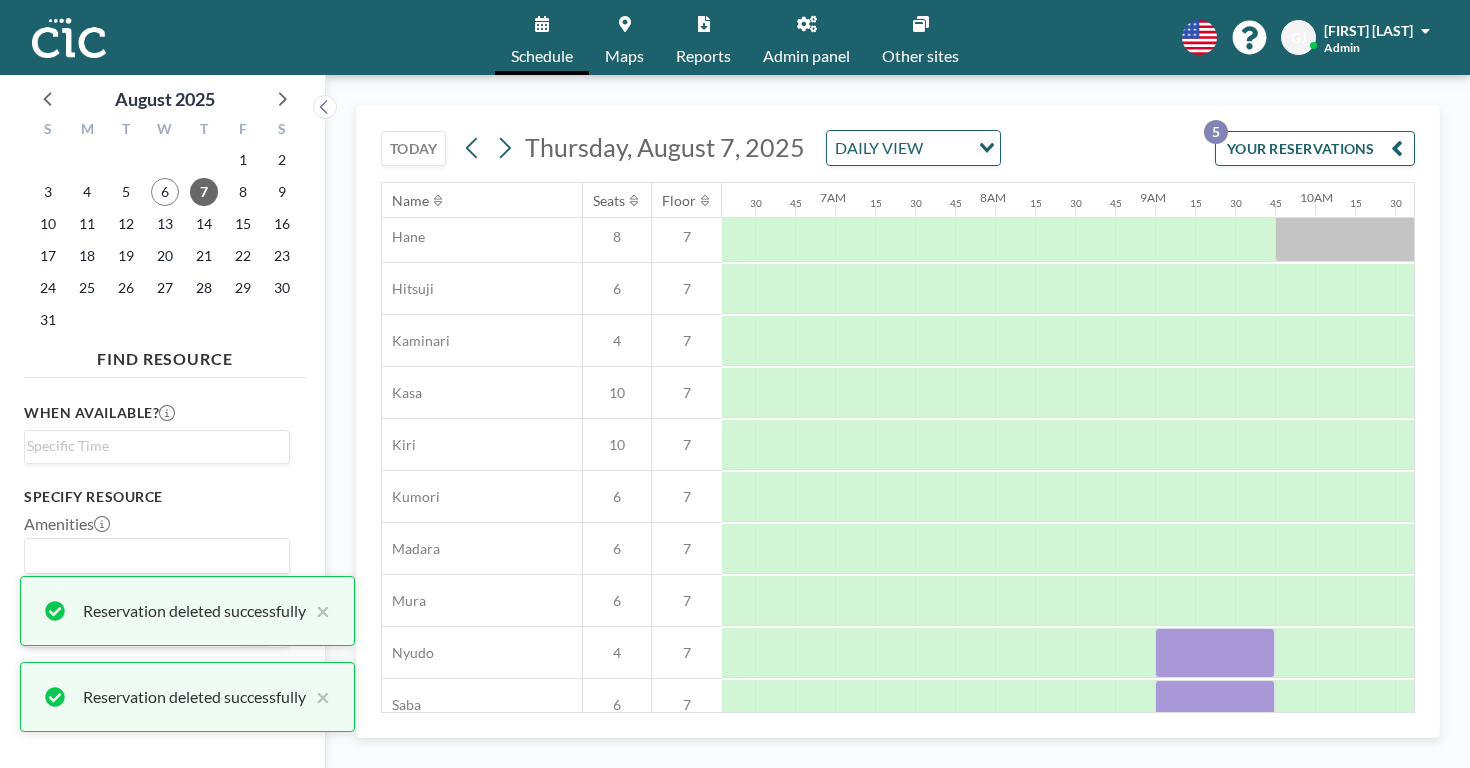 scroll, scrollTop: 72, scrollLeft: 1007, axis: both 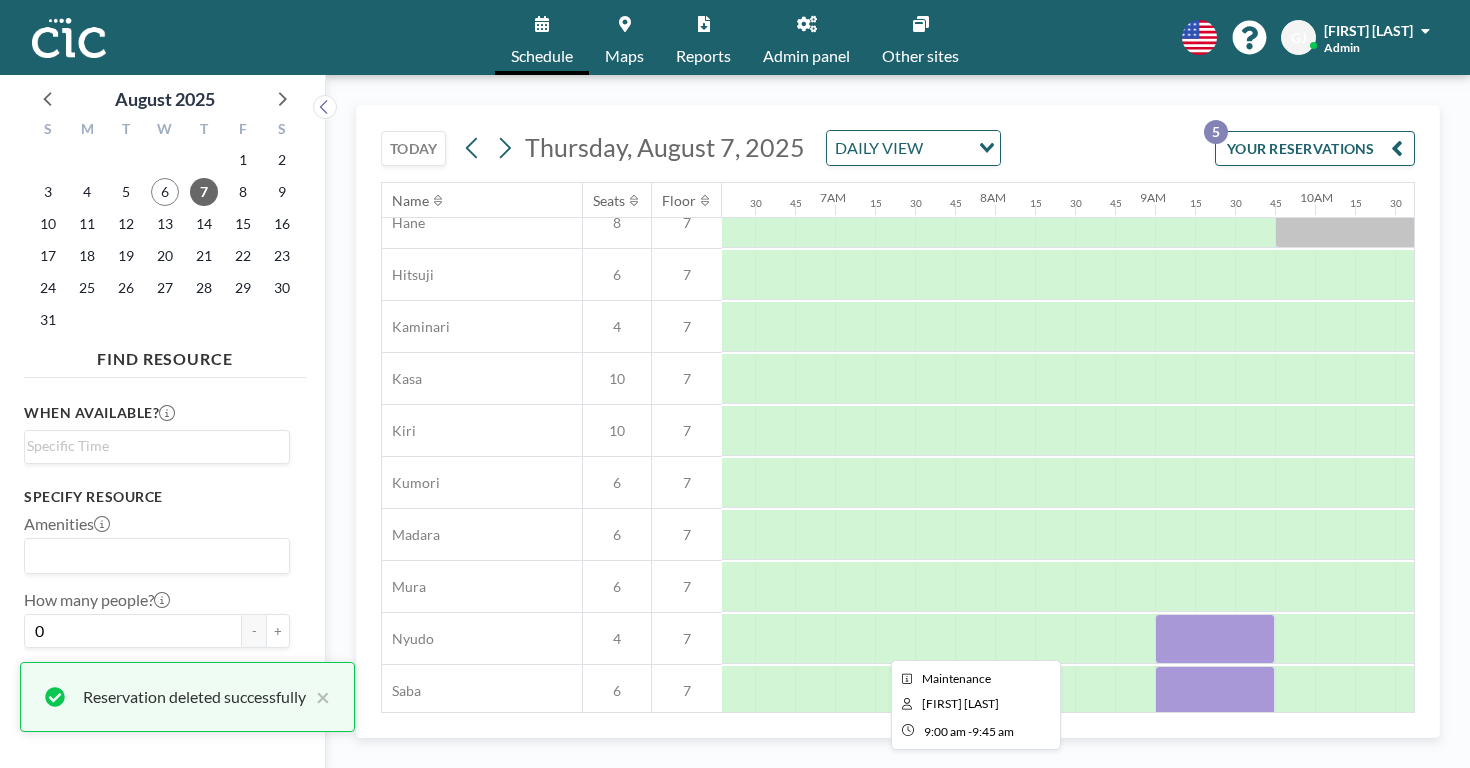 click at bounding box center [1215, 639] 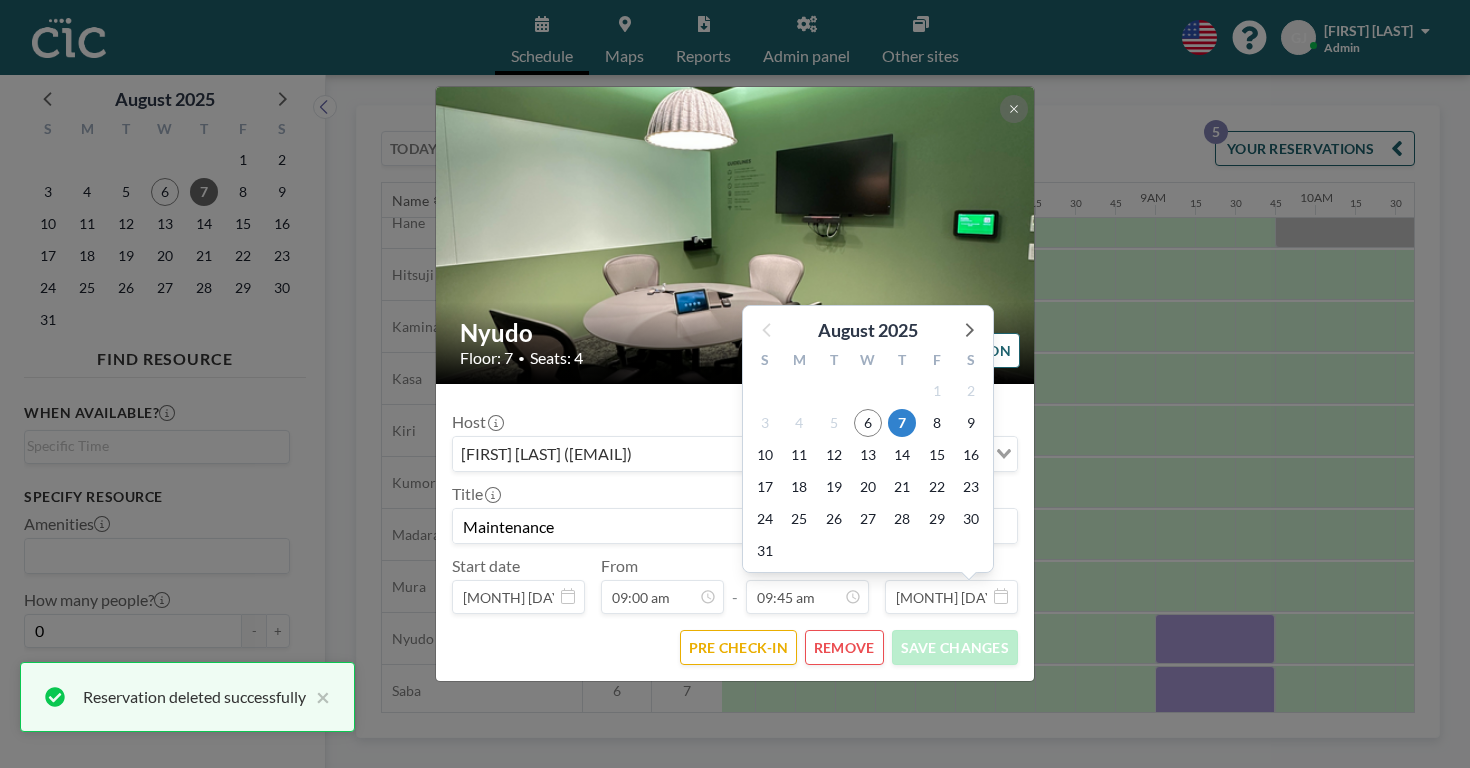 scroll, scrollTop: 1245, scrollLeft: 0, axis: vertical 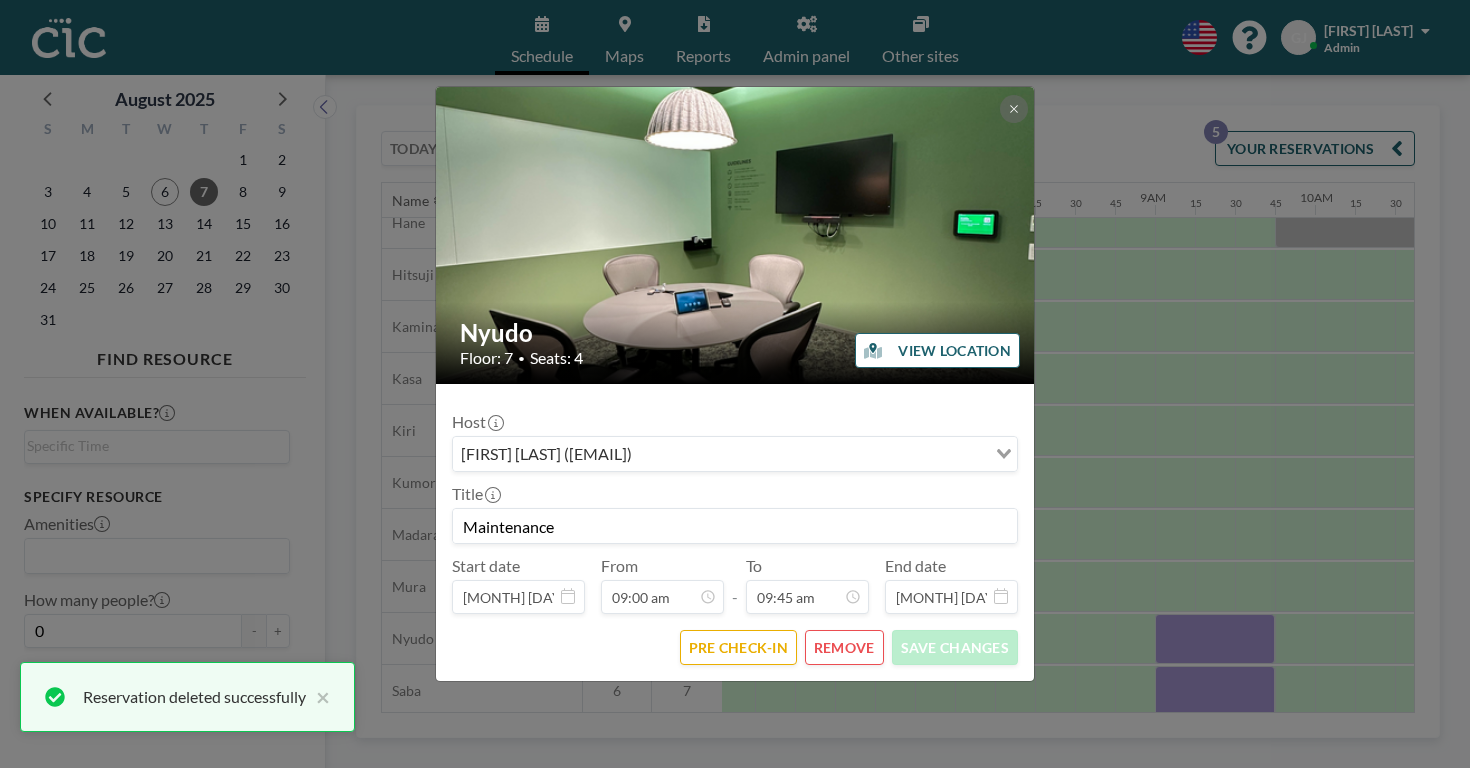 click on "REMOVE" at bounding box center [844, 647] 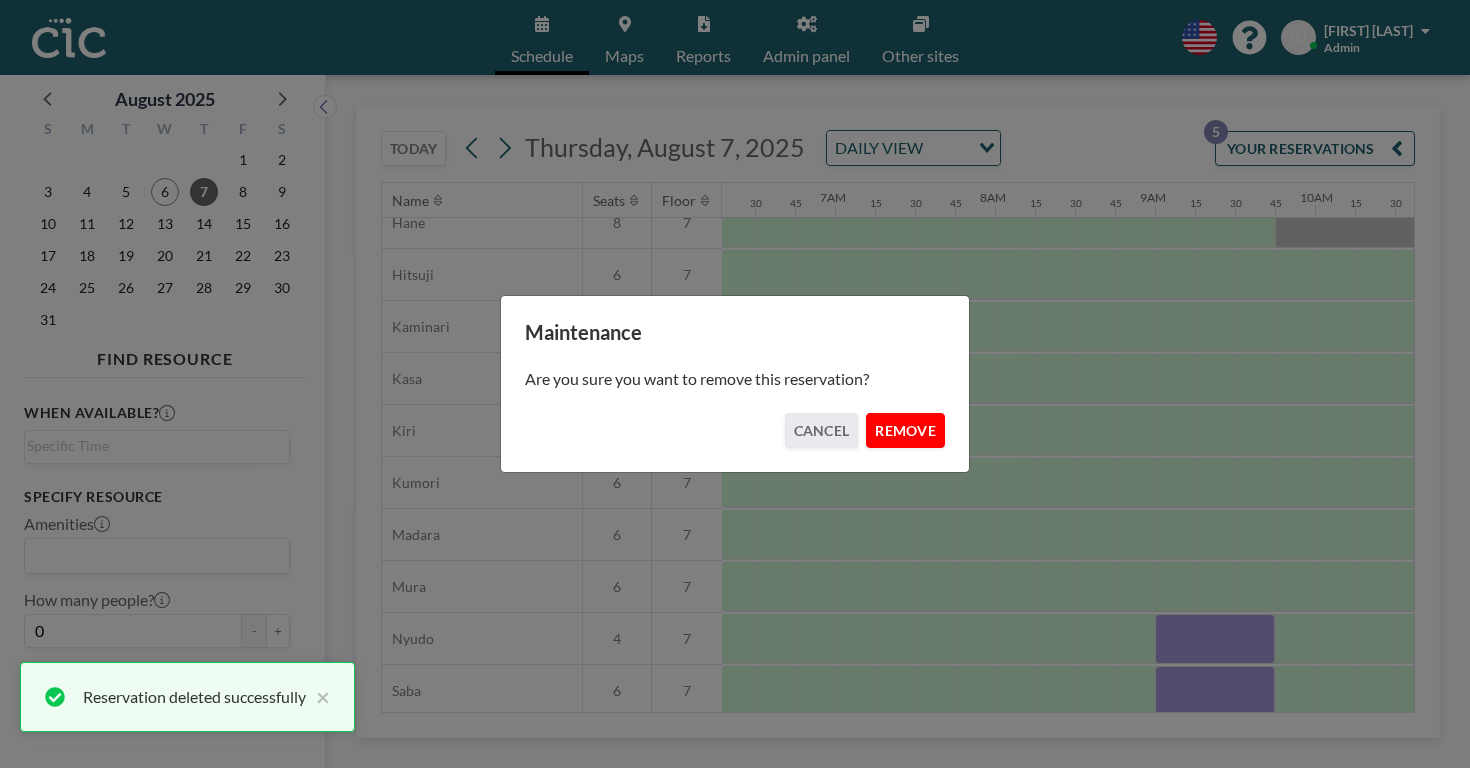 click on "REMOVE" at bounding box center (905, 430) 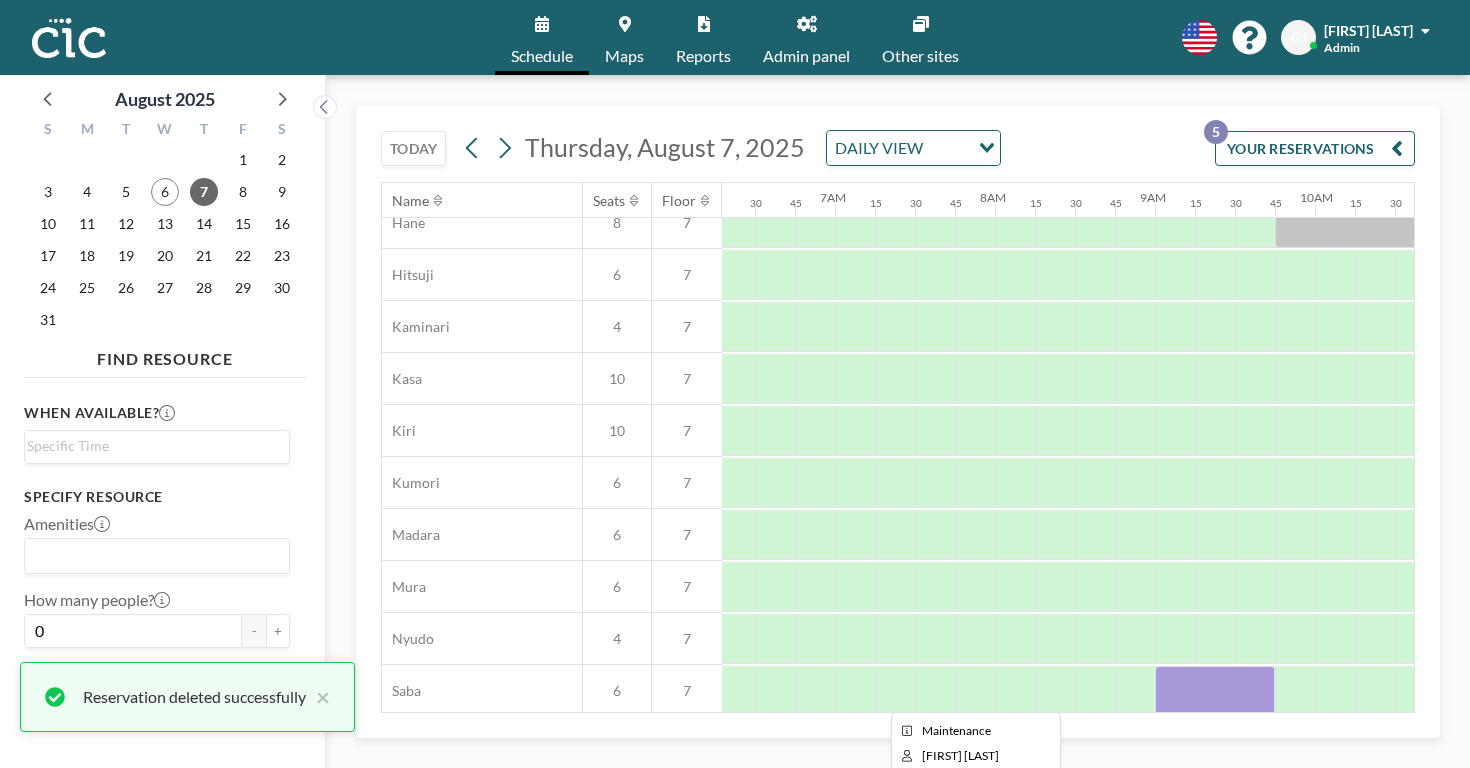 click at bounding box center [1215, 691] 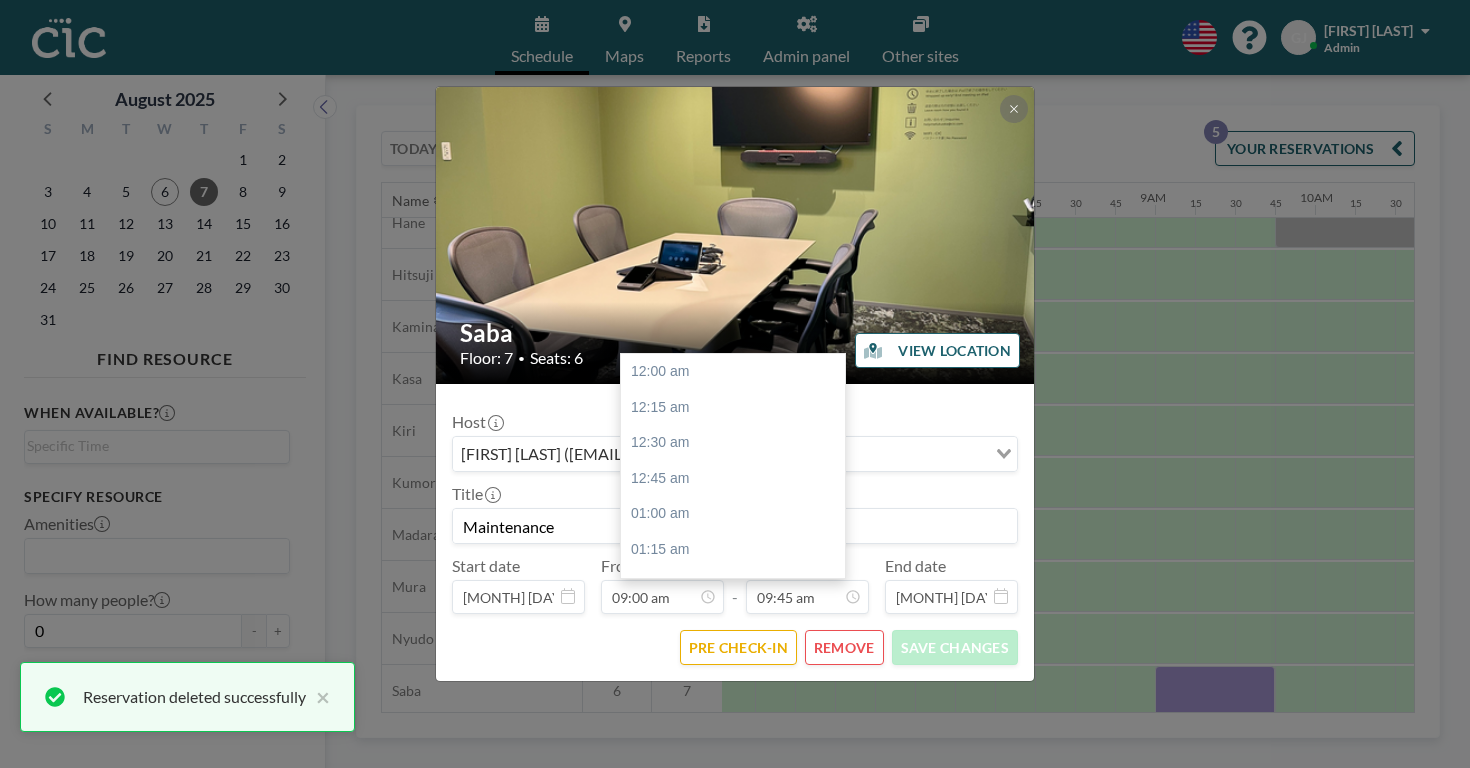 scroll, scrollTop: 1245, scrollLeft: 0, axis: vertical 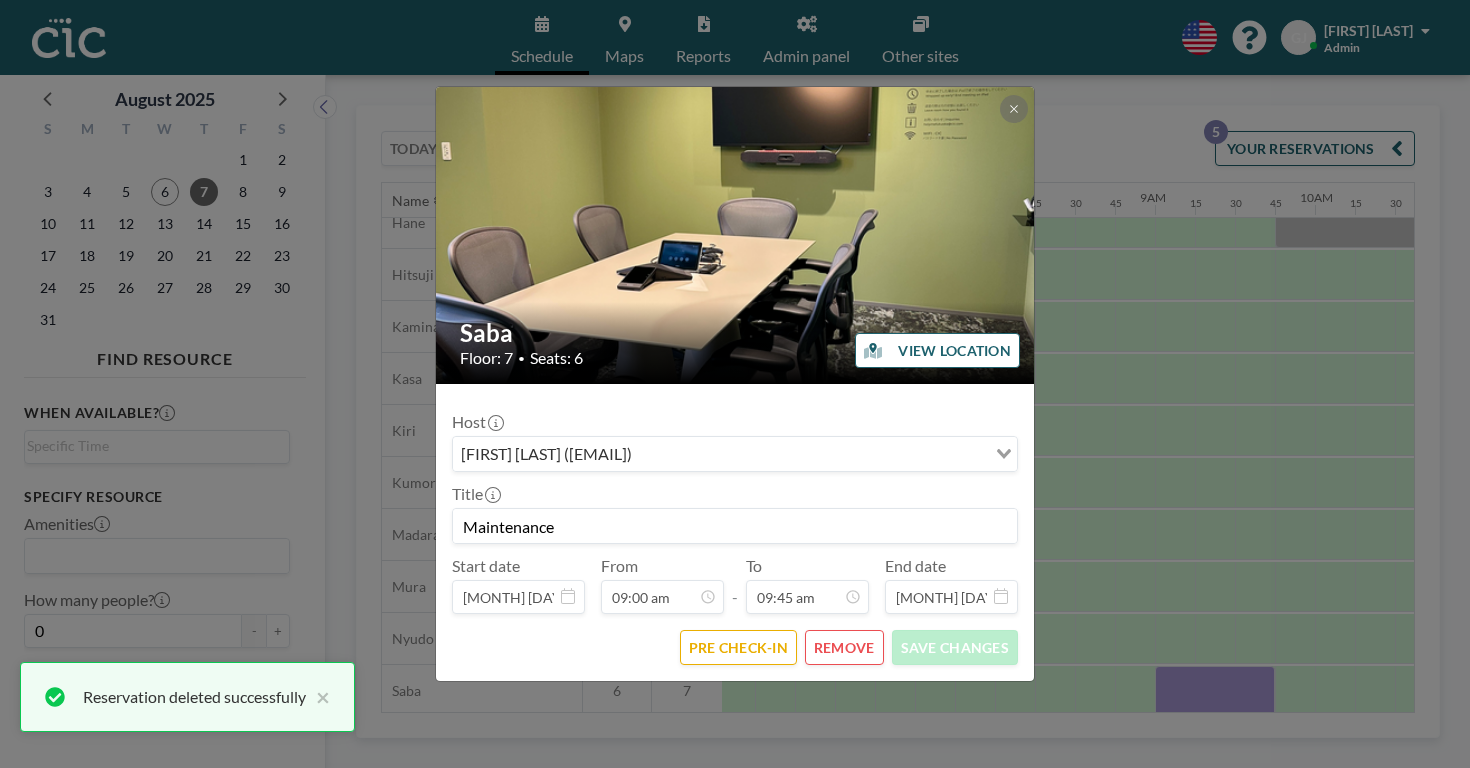 click on "REMOVE" at bounding box center [844, 647] 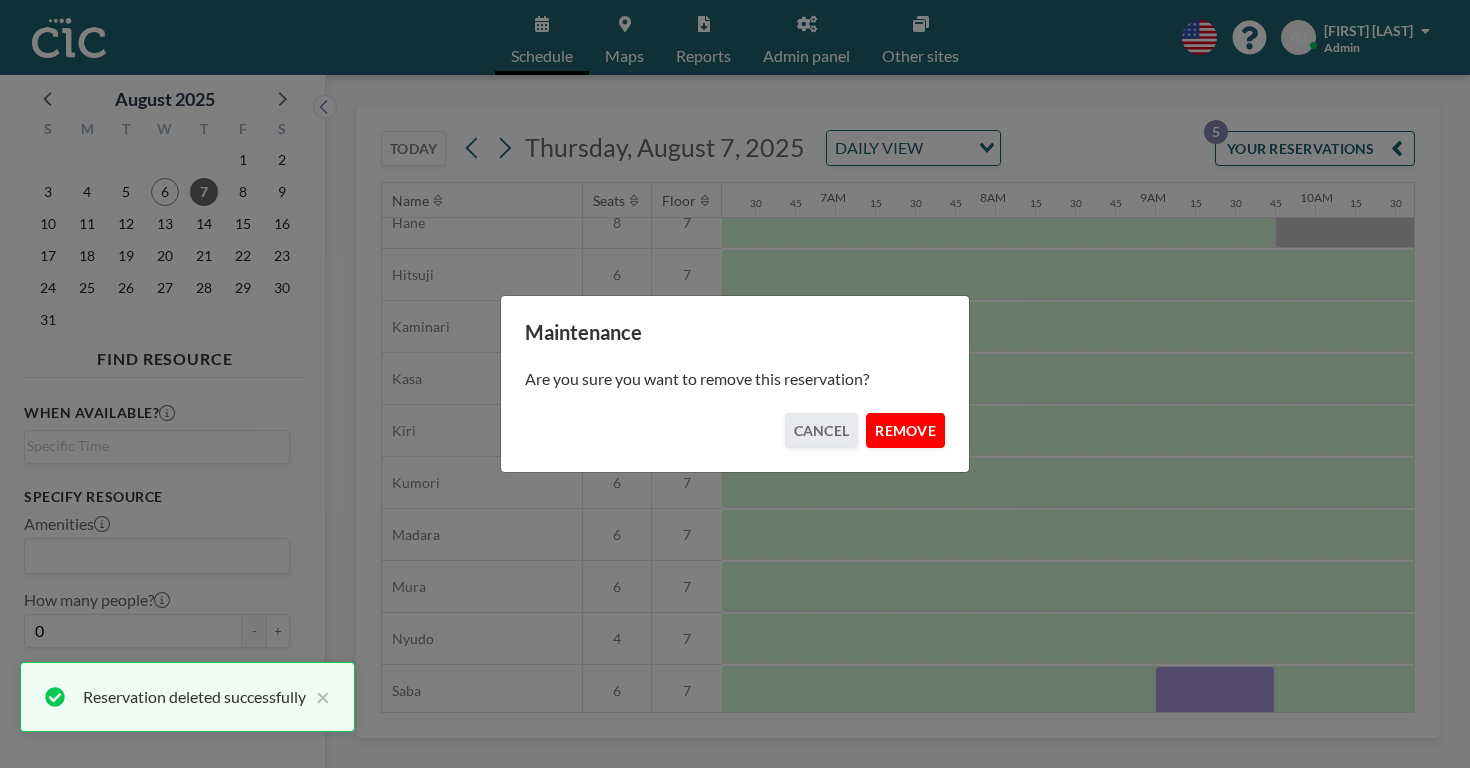click on "REMOVE" at bounding box center (905, 430) 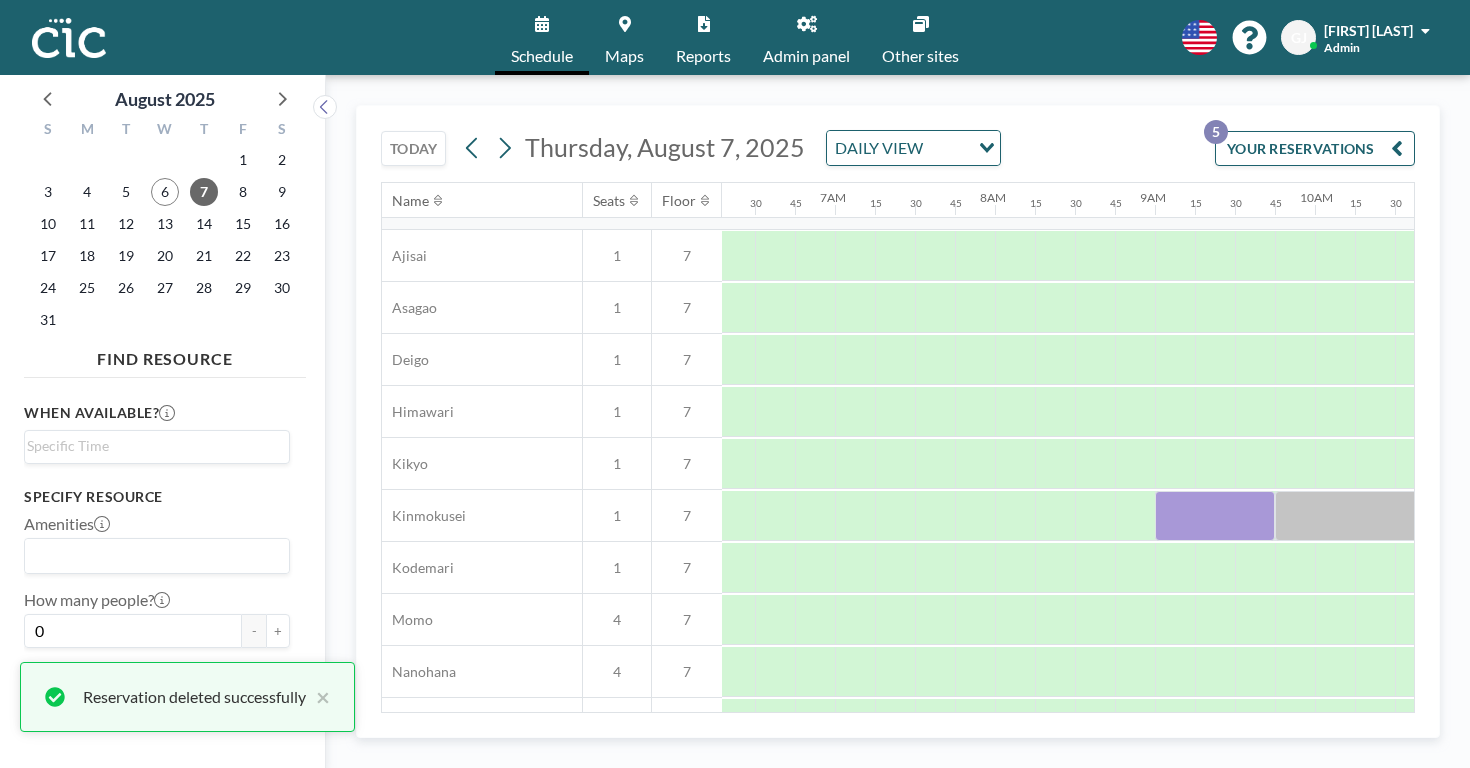 scroll, scrollTop: 598, scrollLeft: 1007, axis: both 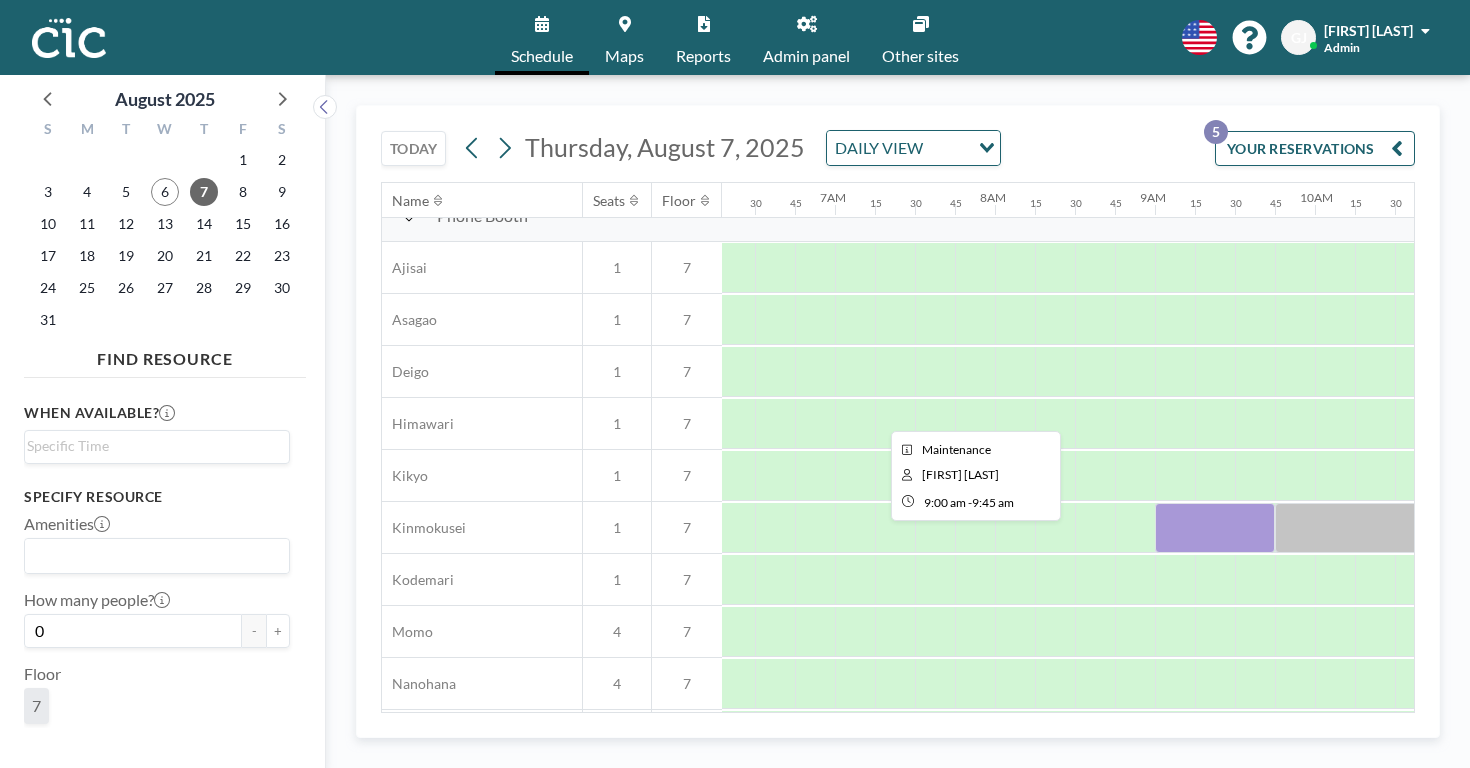 click at bounding box center [1215, 528] 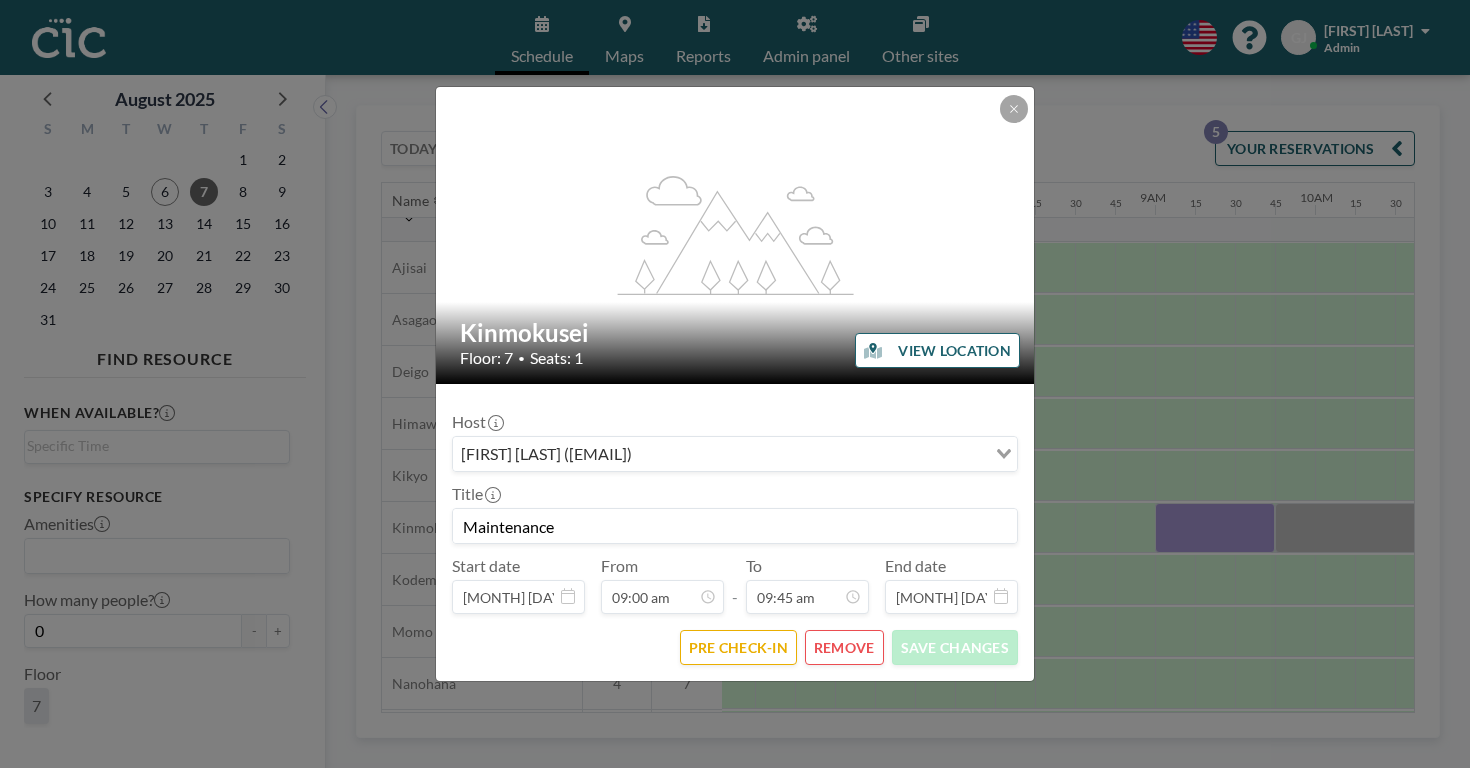 click on "REMOVE" at bounding box center [844, 647] 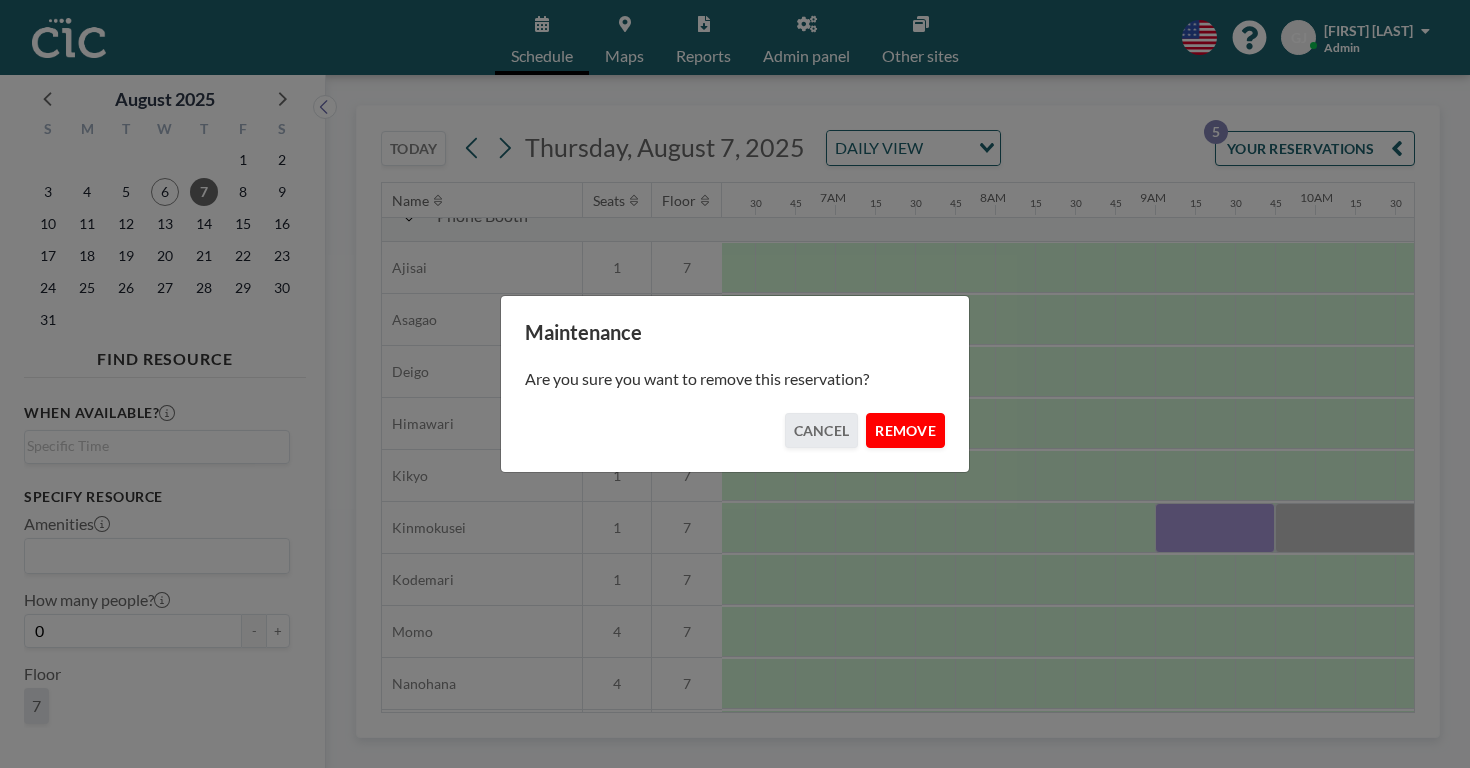 click on "REMOVE" at bounding box center (905, 430) 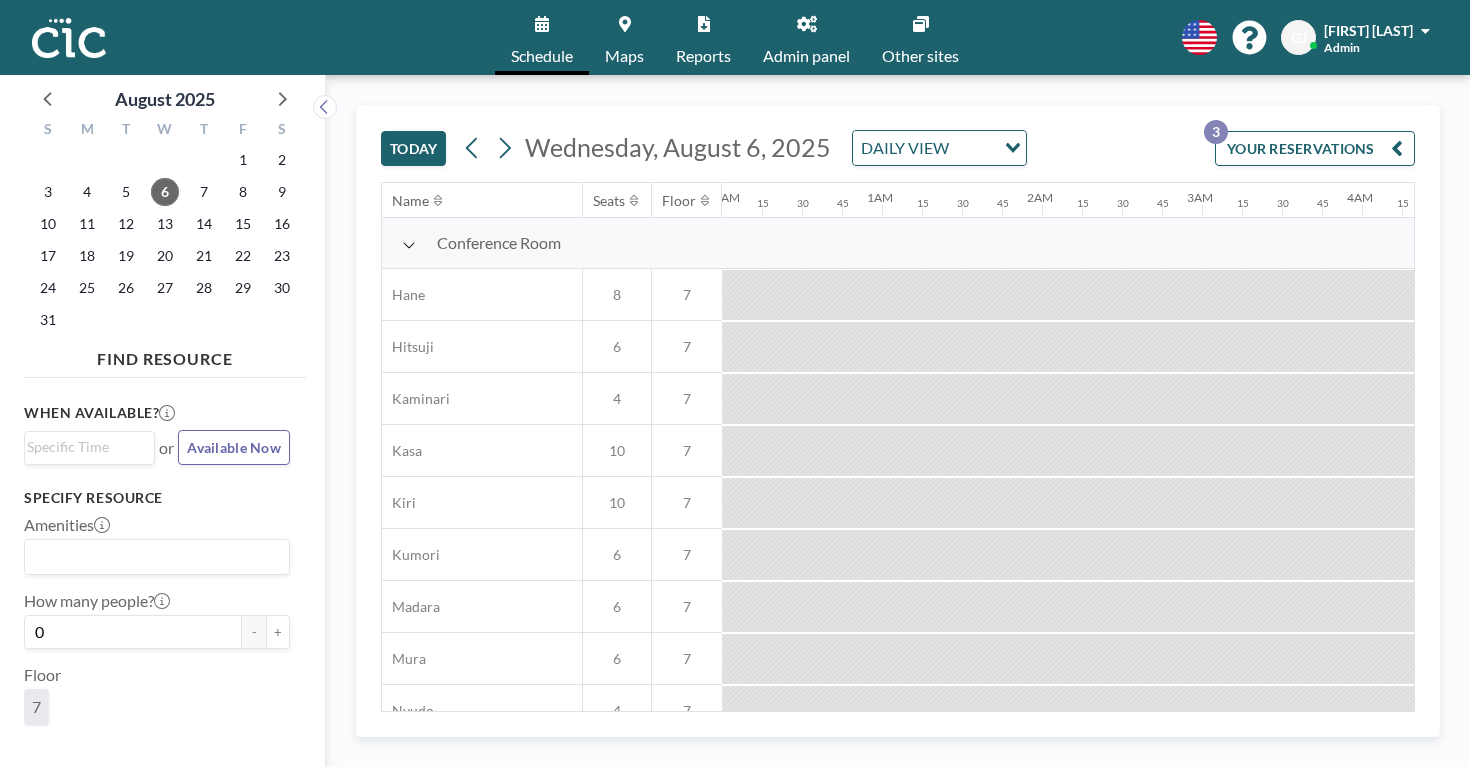 scroll, scrollTop: 0, scrollLeft: 0, axis: both 